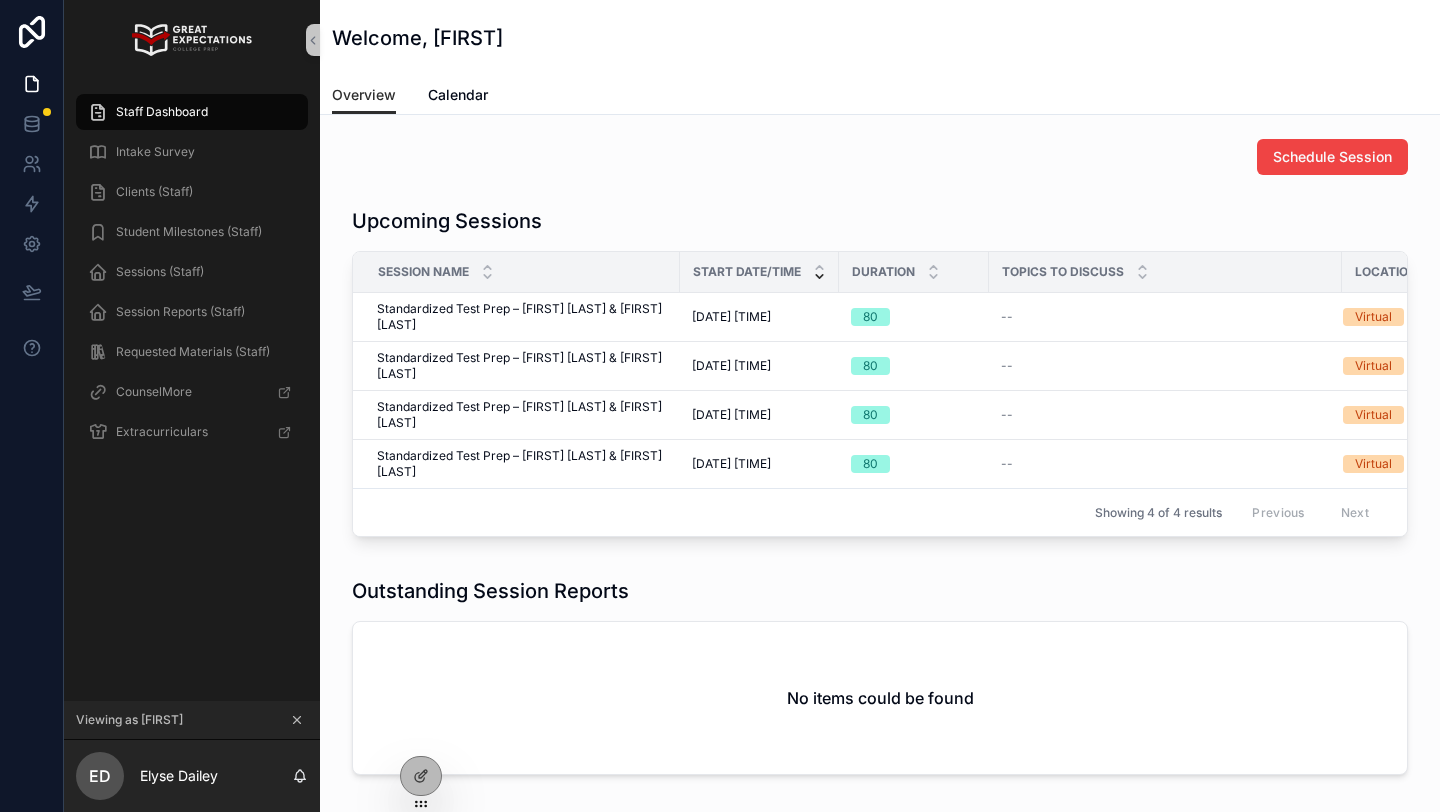 scroll, scrollTop: 0, scrollLeft: 0, axis: both 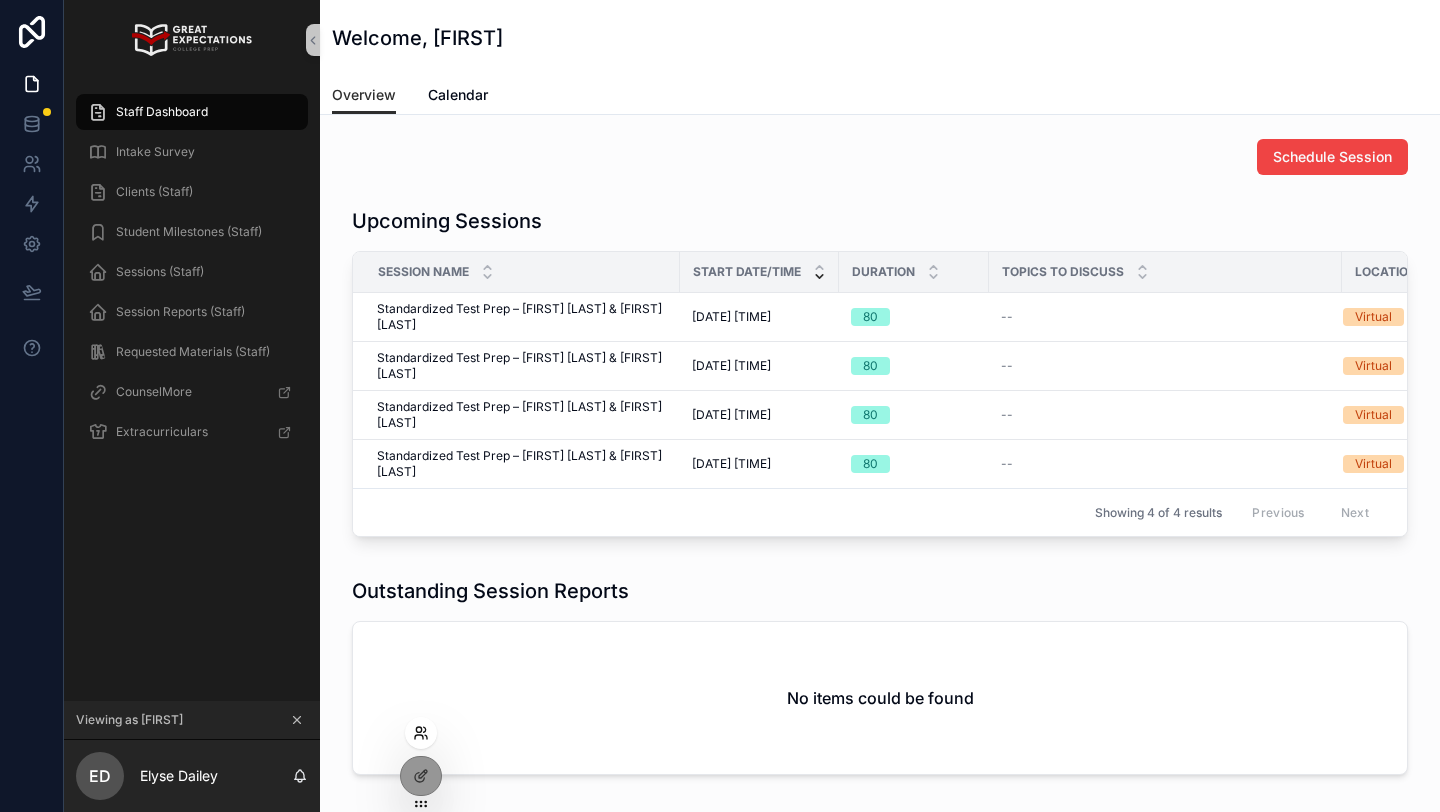 click 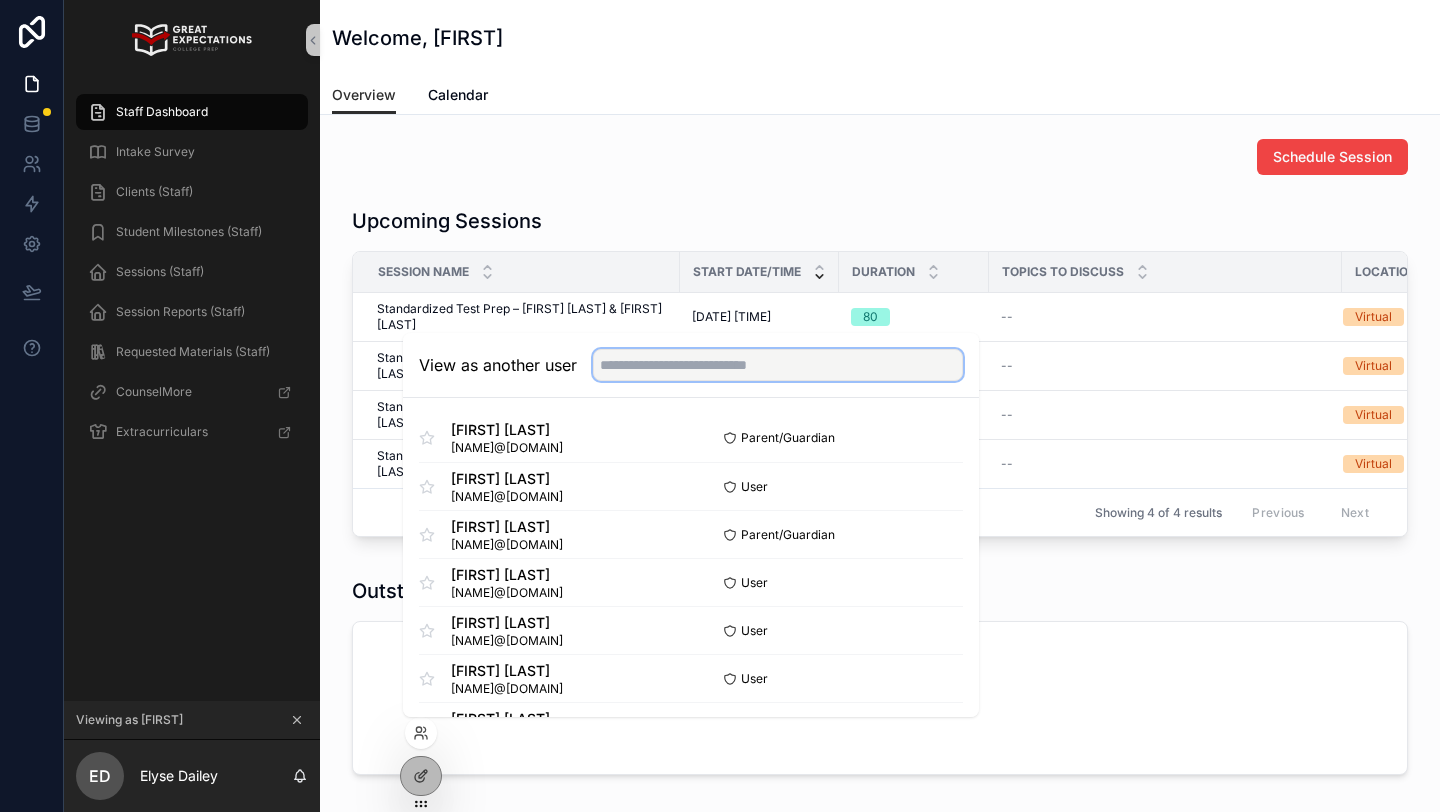 click at bounding box center [778, 365] 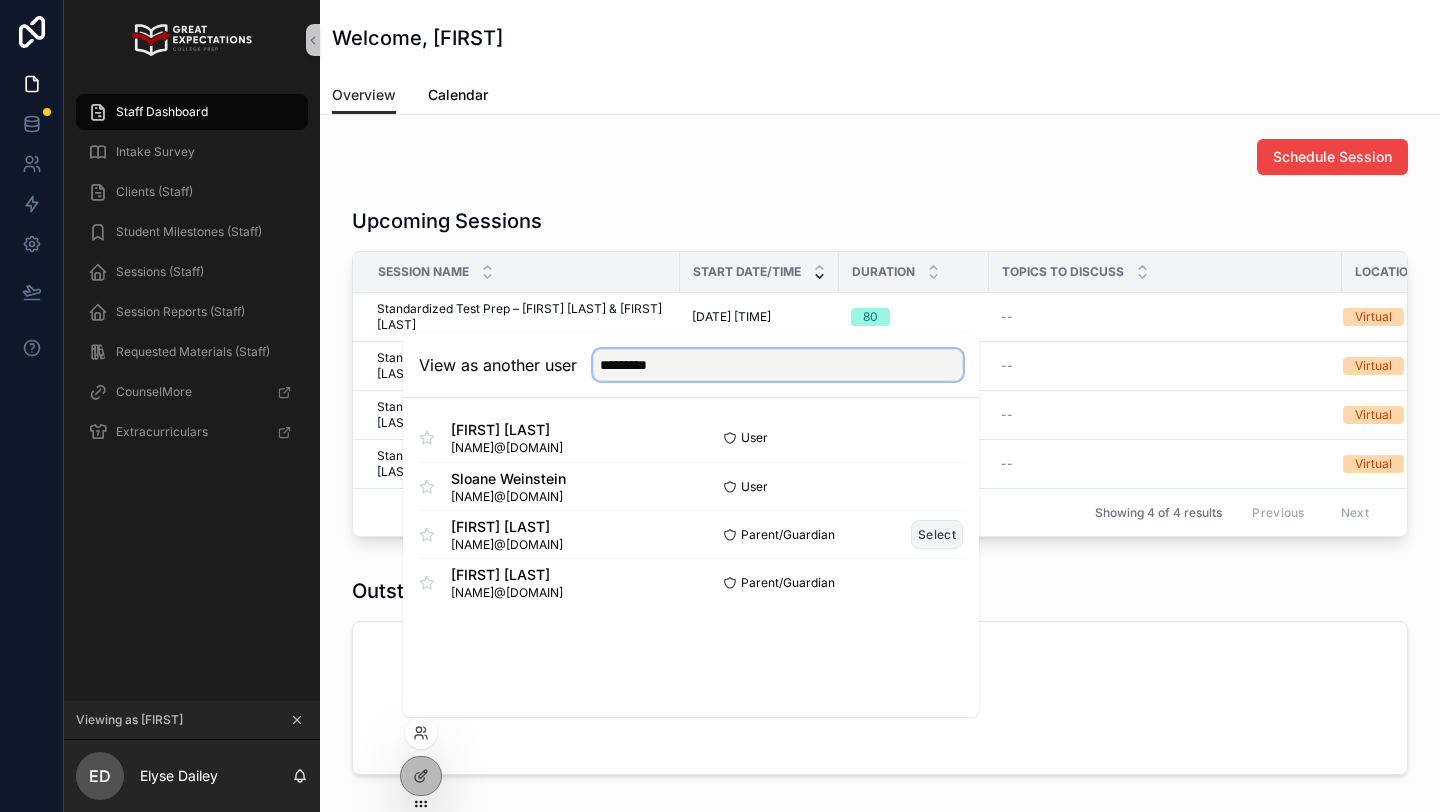 type on "*********" 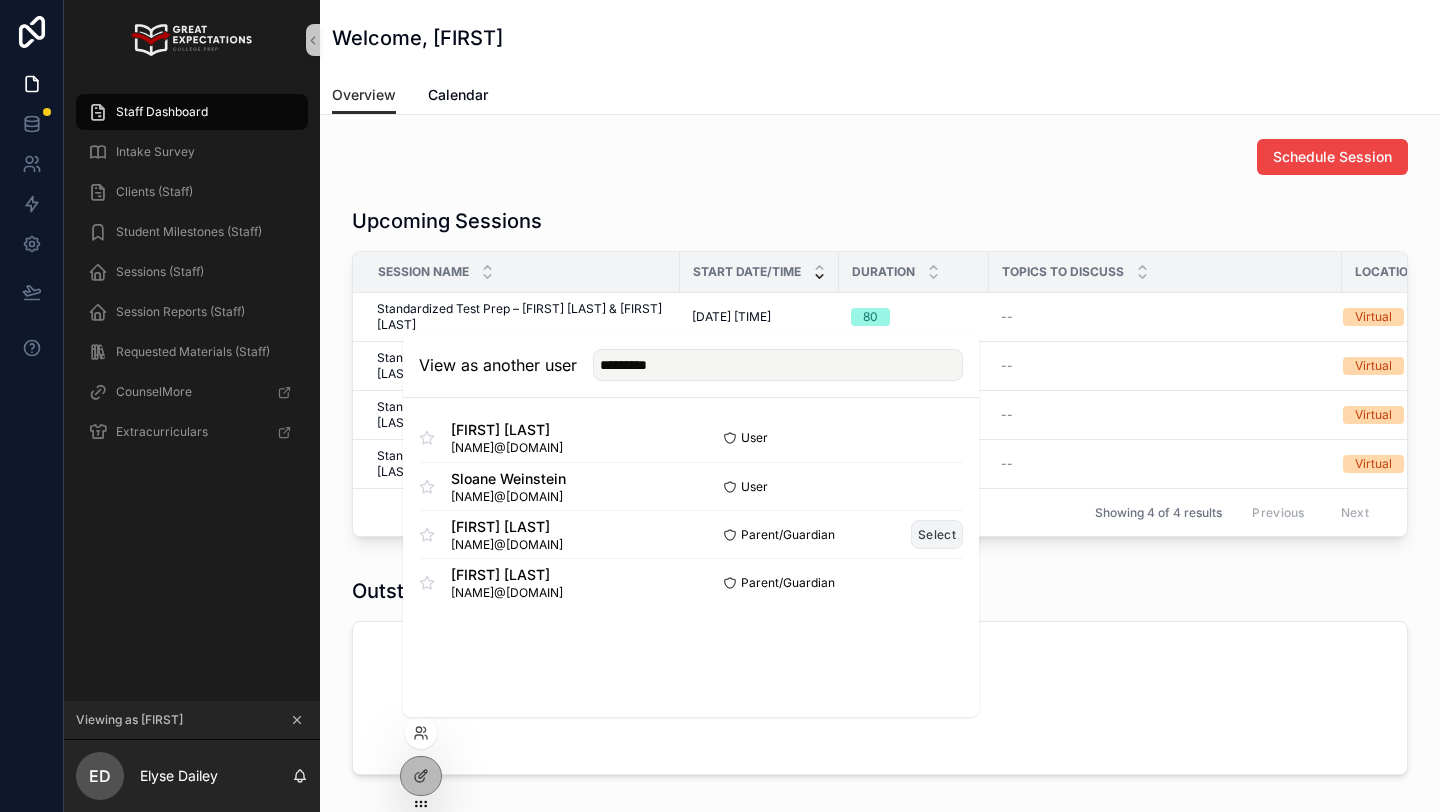 click on "Select" at bounding box center [937, 534] 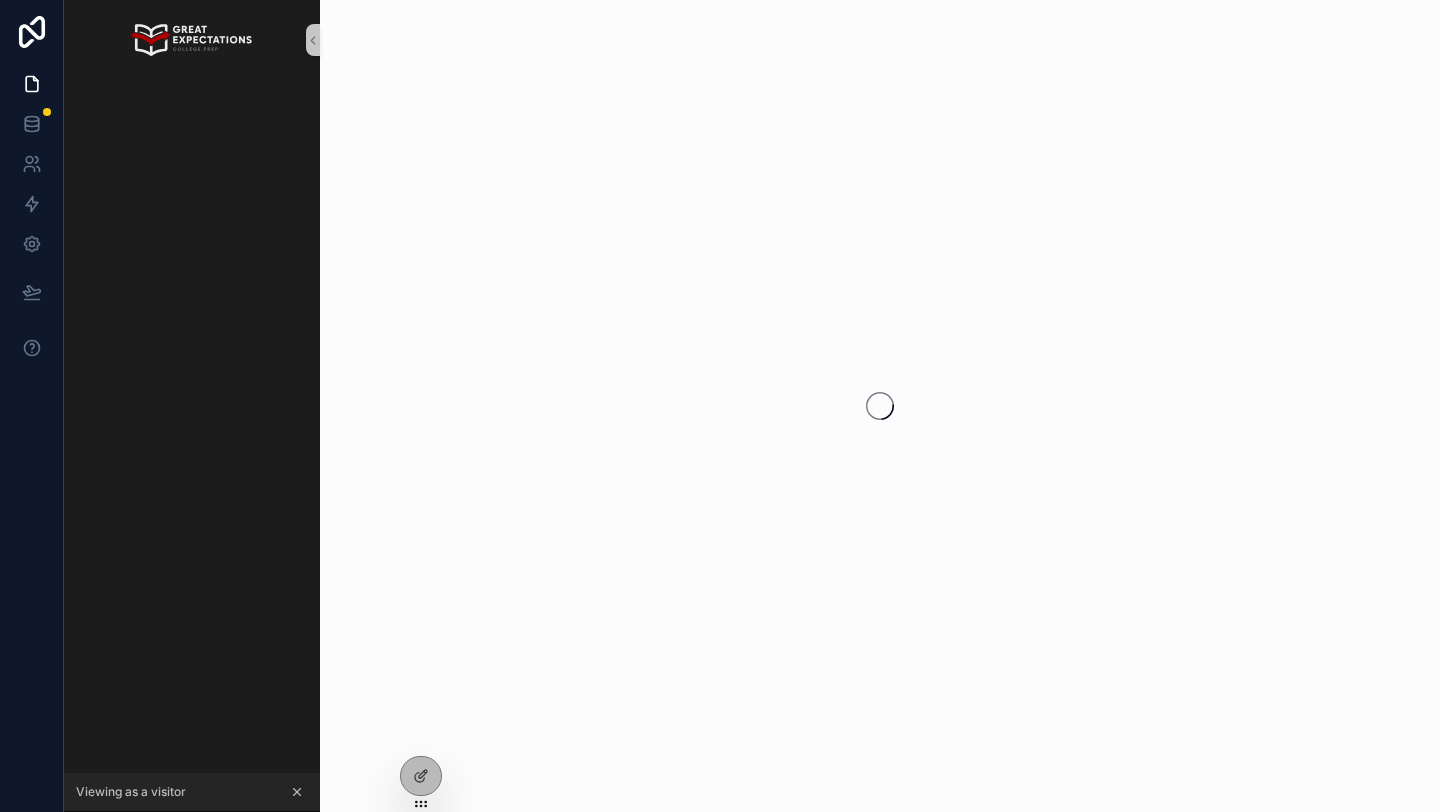 scroll, scrollTop: 0, scrollLeft: 0, axis: both 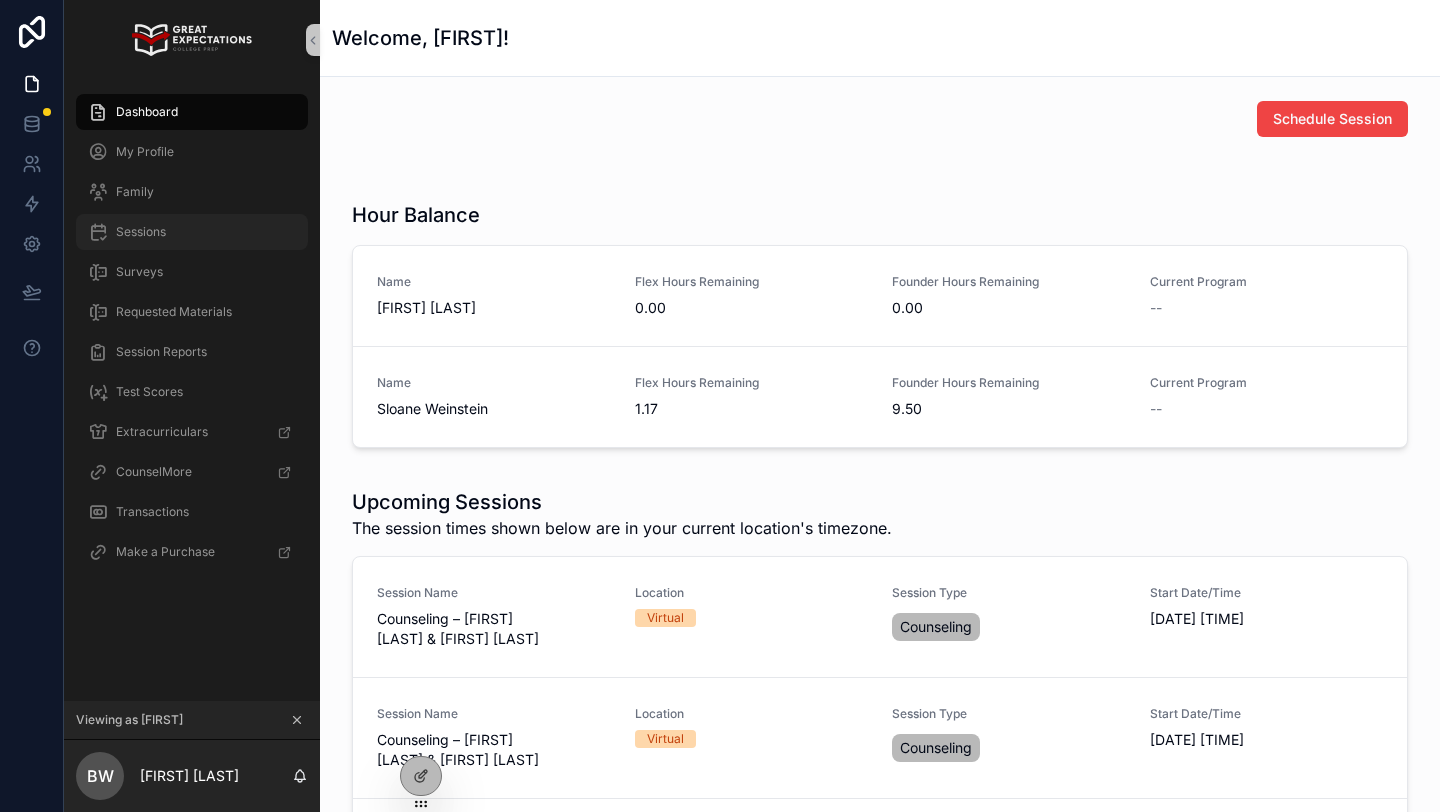 click on "Sessions" at bounding box center (192, 232) 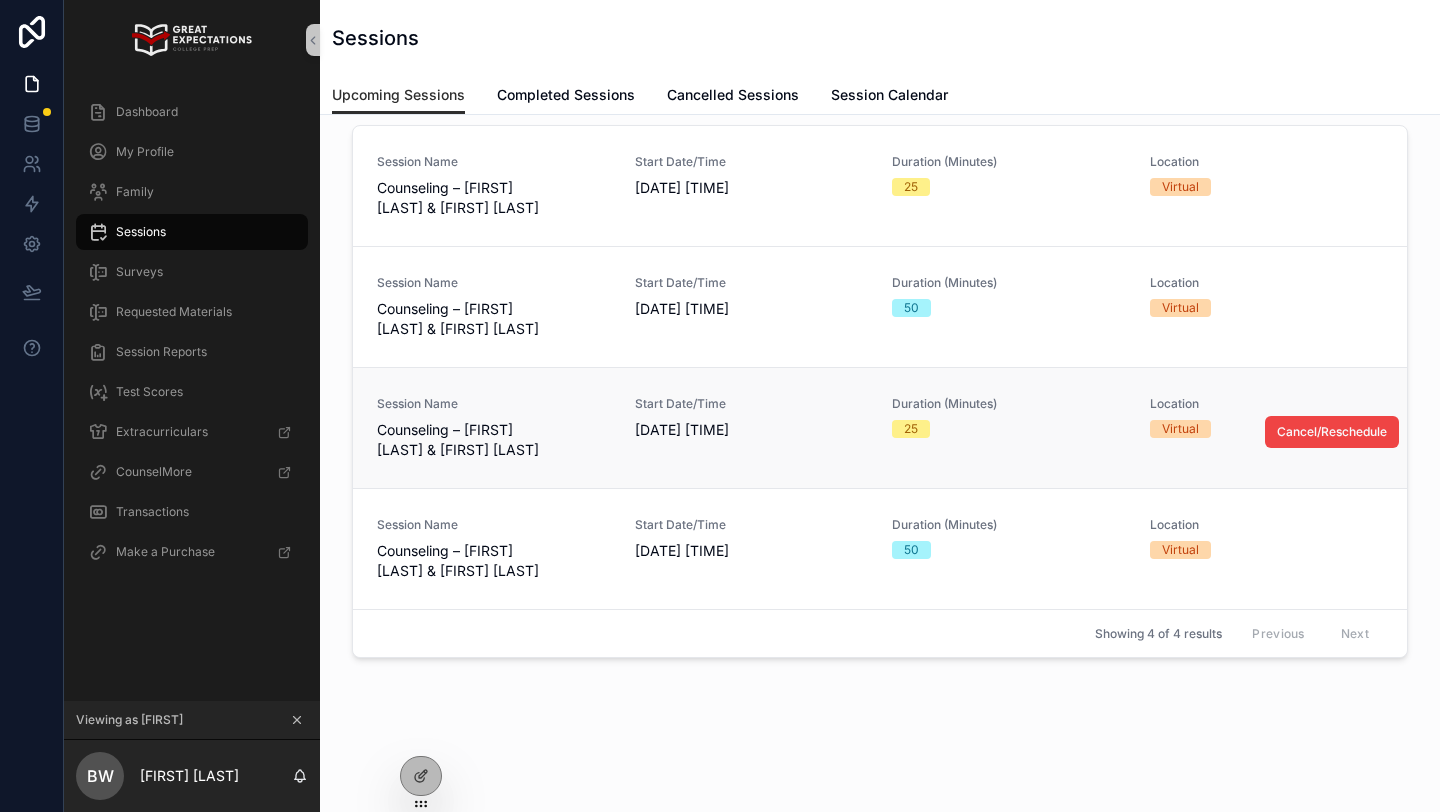 scroll, scrollTop: 0, scrollLeft: 0, axis: both 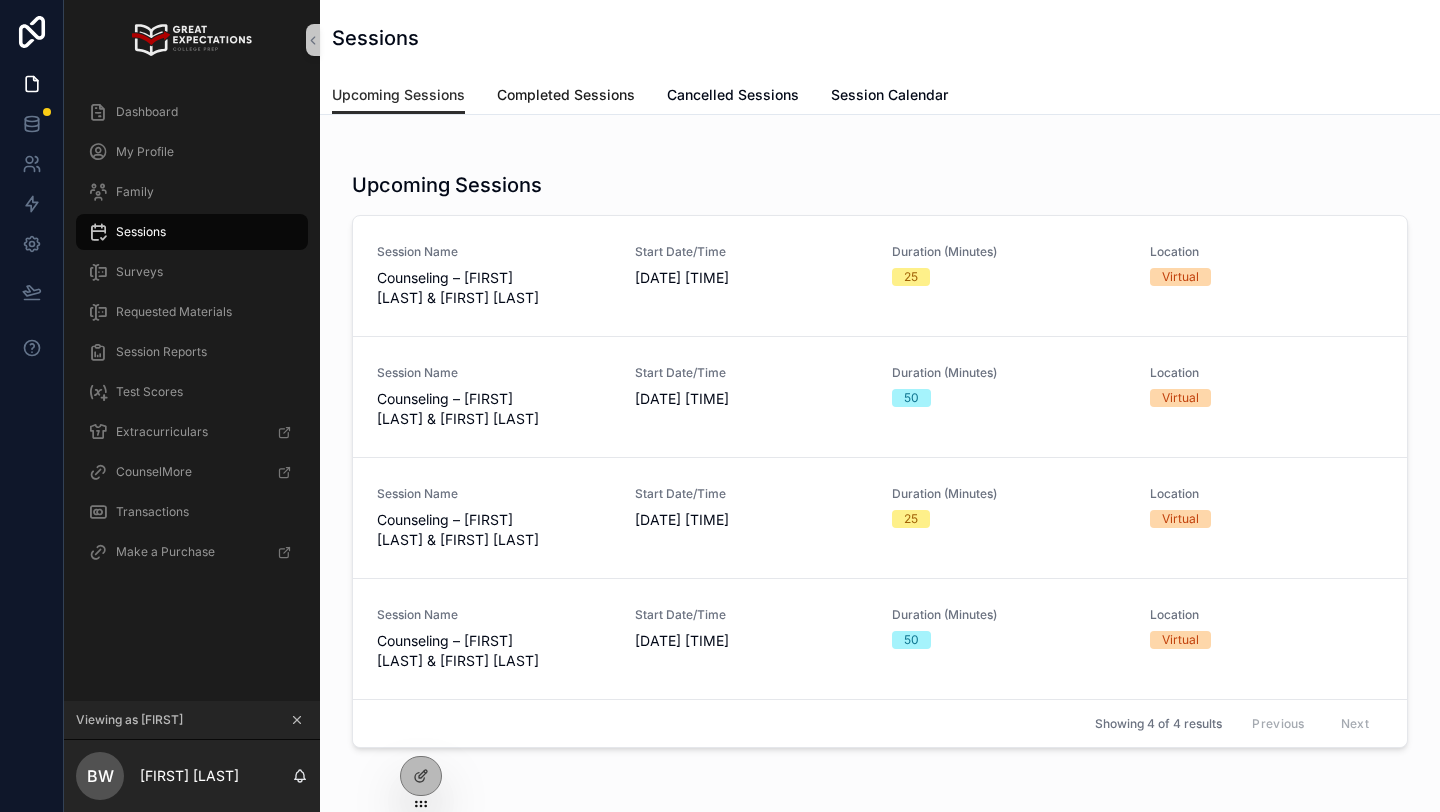 click on "Completed Sessions" at bounding box center (566, 95) 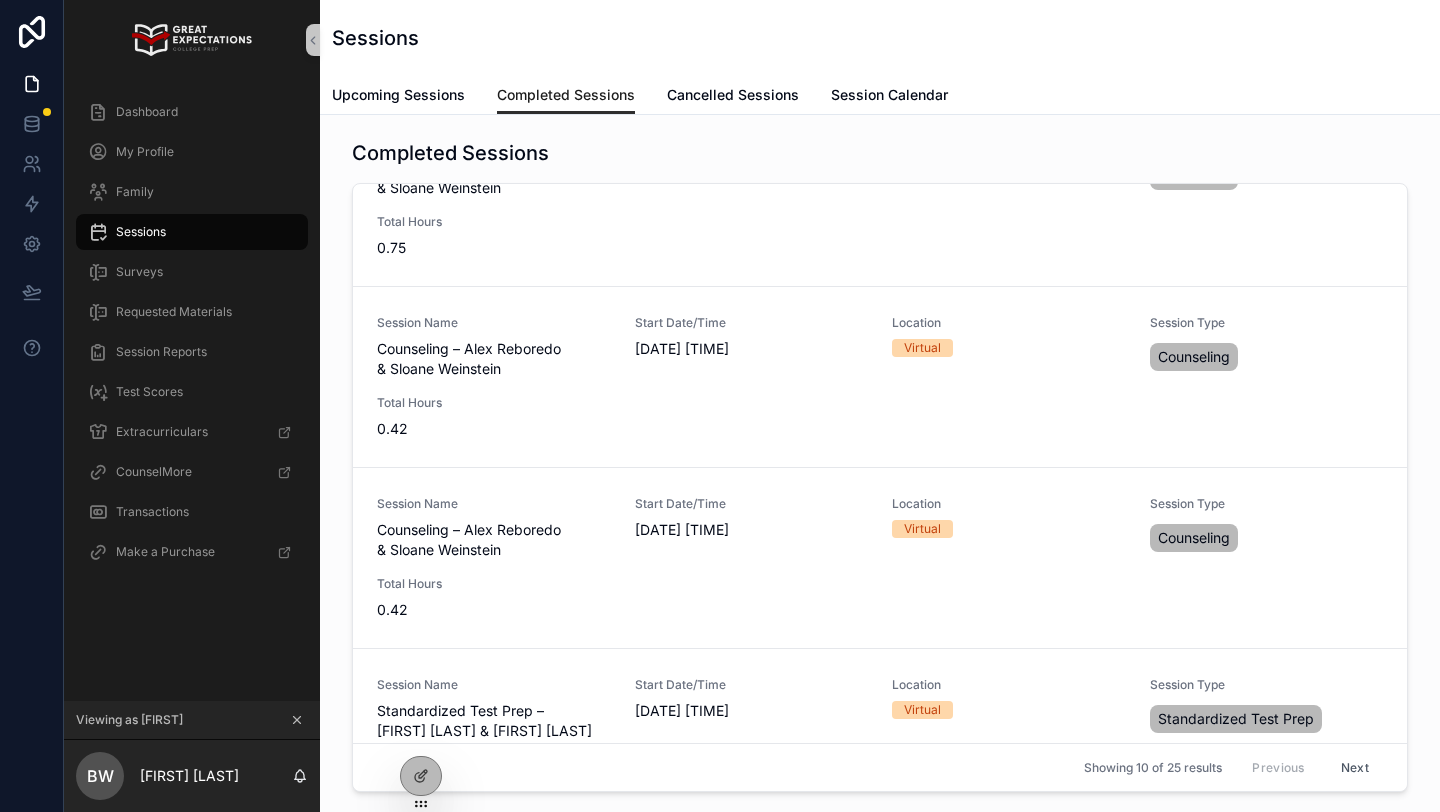 scroll, scrollTop: 1250, scrollLeft: 0, axis: vertical 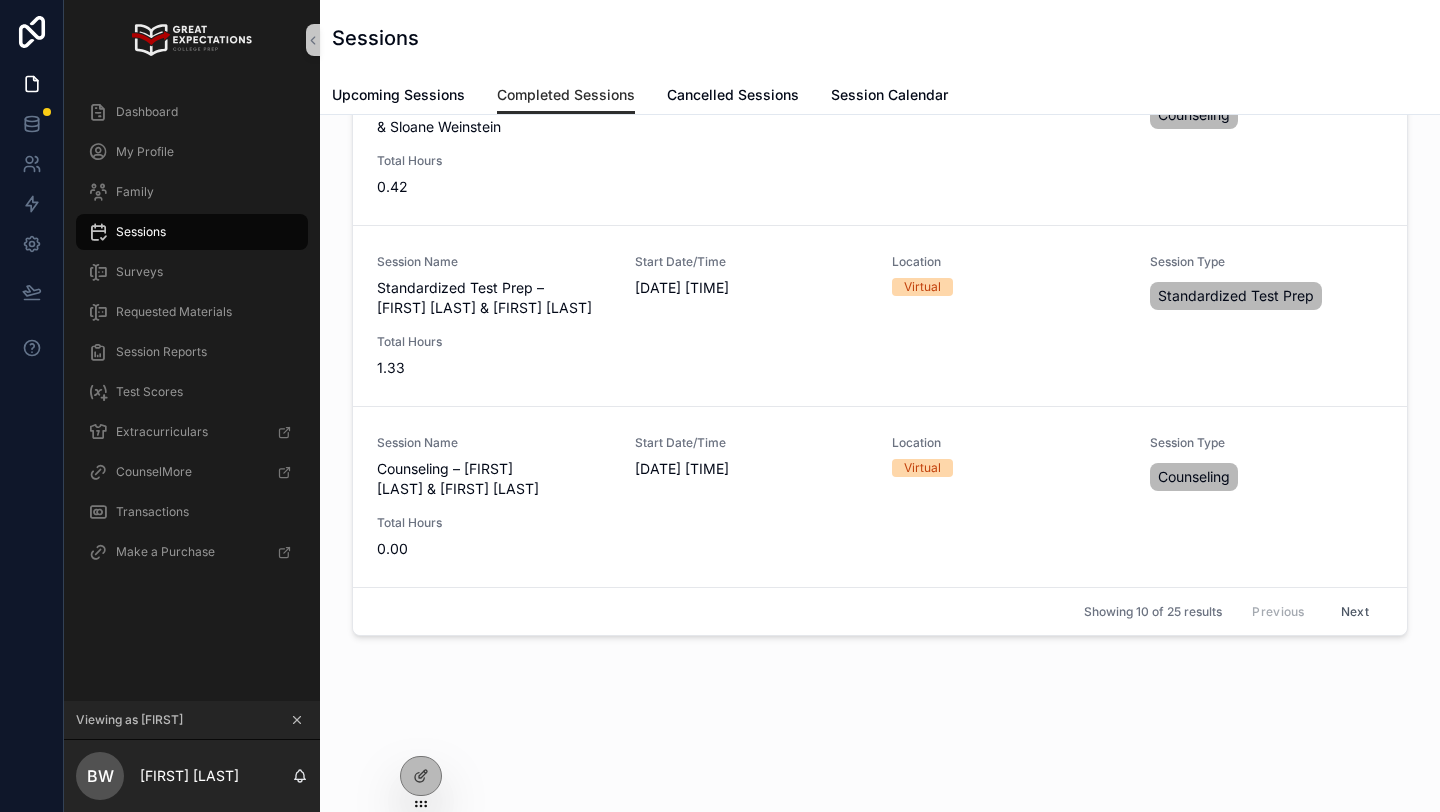 click on "Next" at bounding box center (1355, 611) 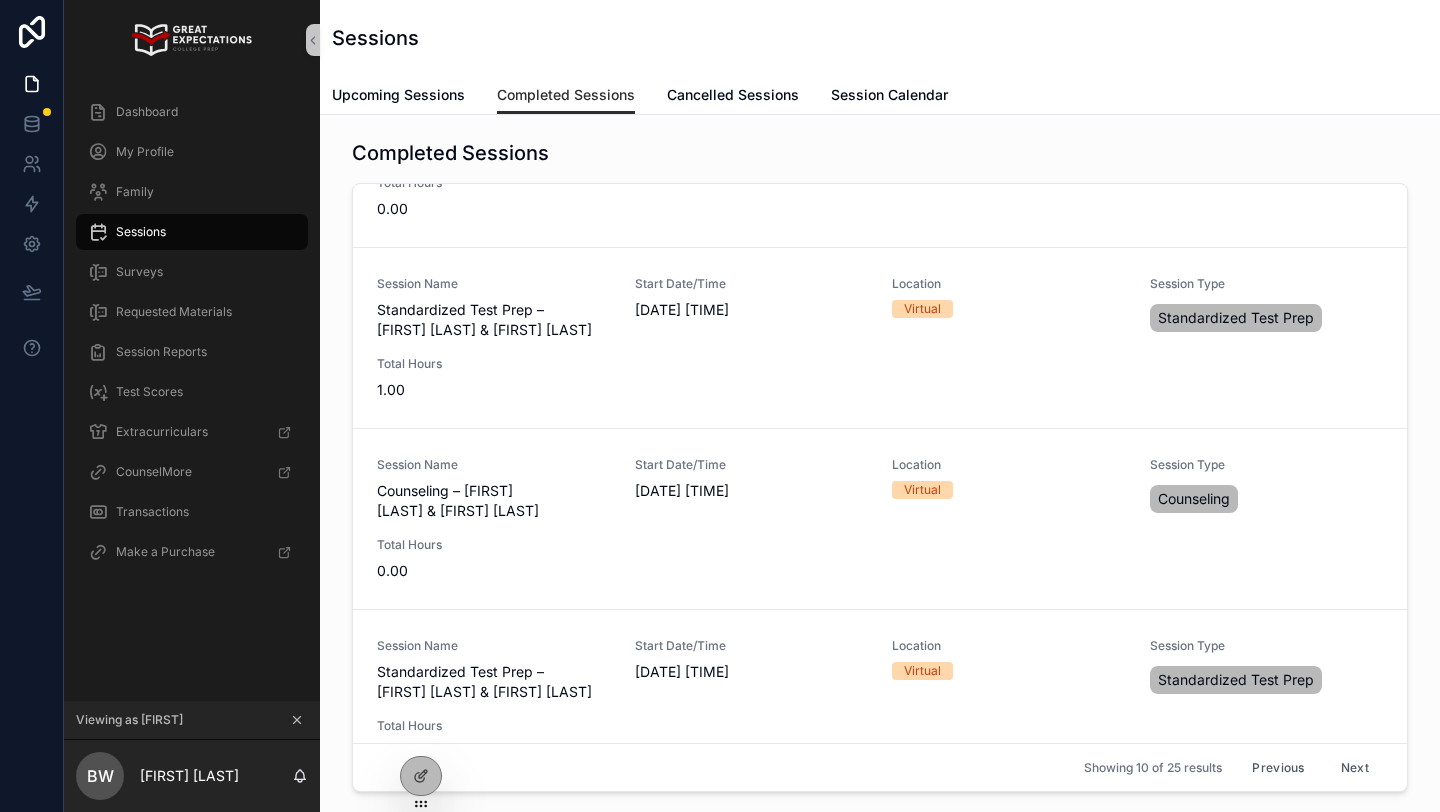 scroll, scrollTop: 1250, scrollLeft: 0, axis: vertical 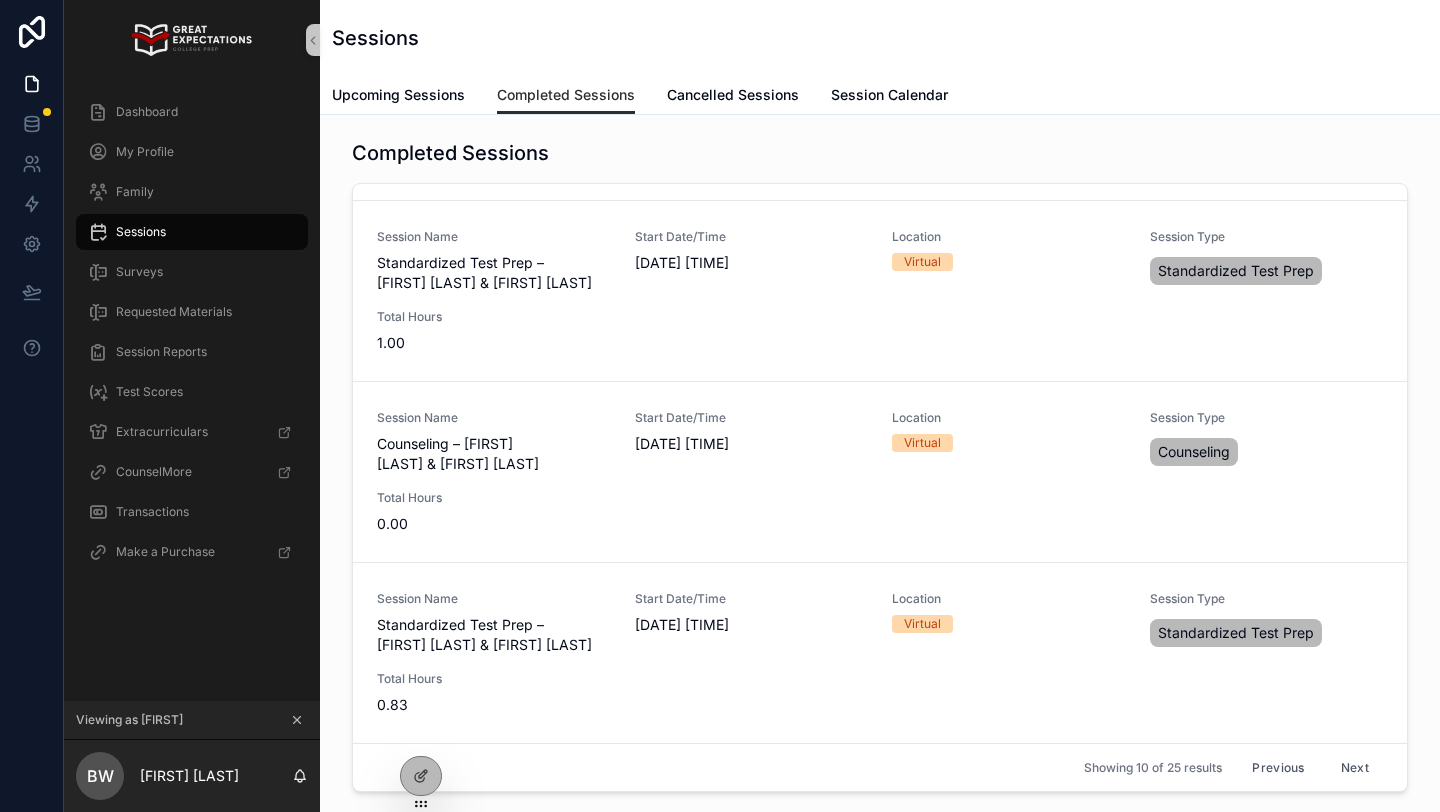 click on "Next" at bounding box center [1355, 767] 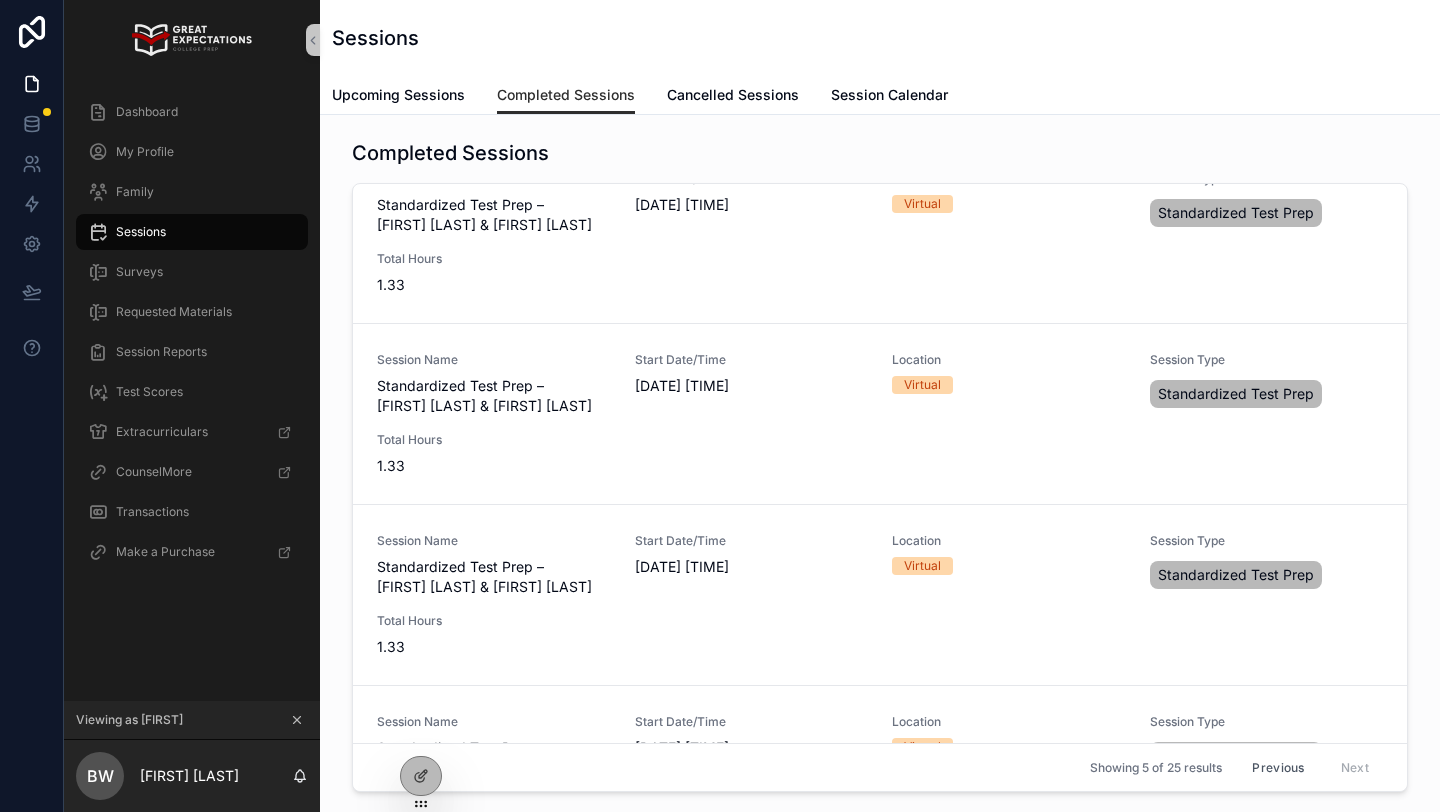 scroll, scrollTop: 345, scrollLeft: 0, axis: vertical 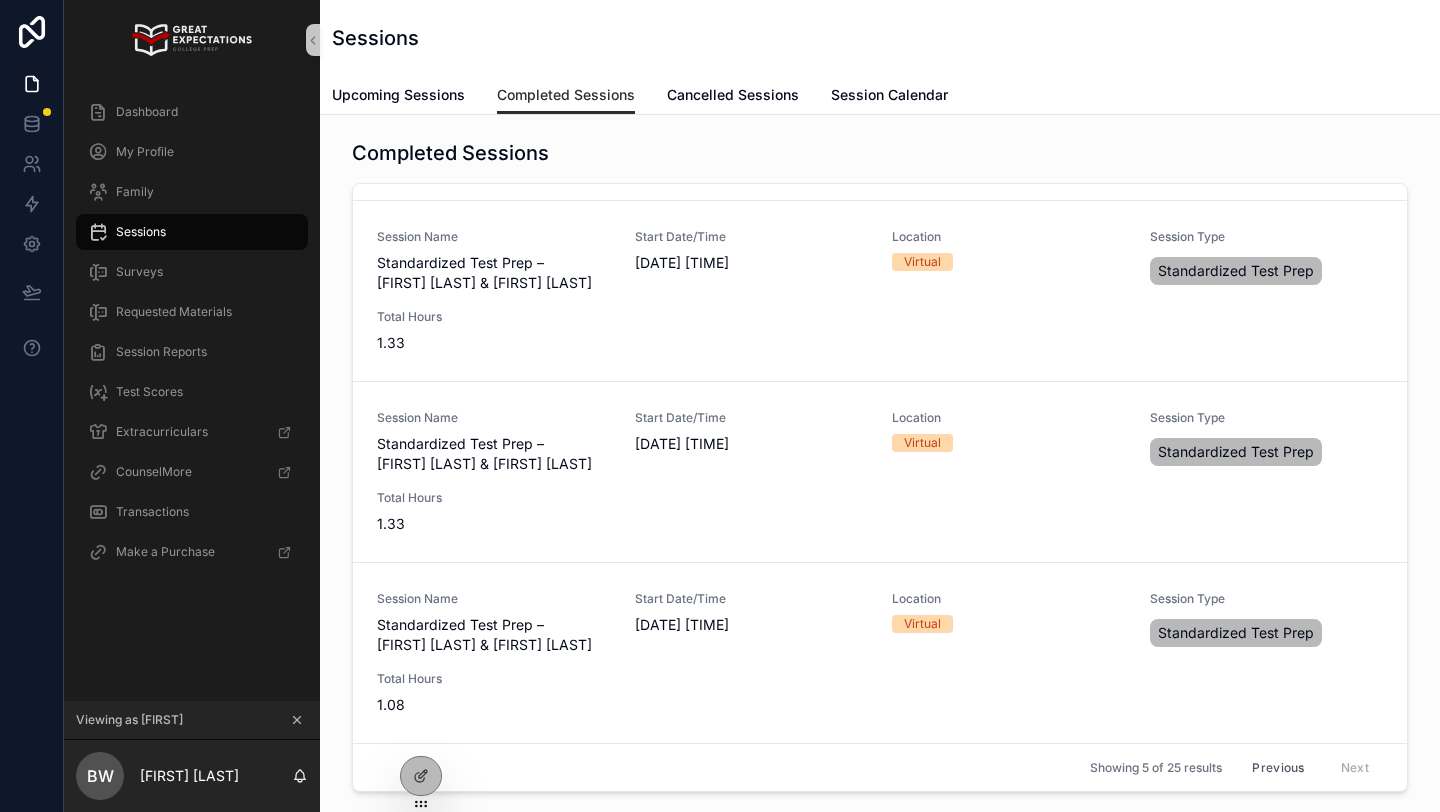click at bounding box center (297, 720) 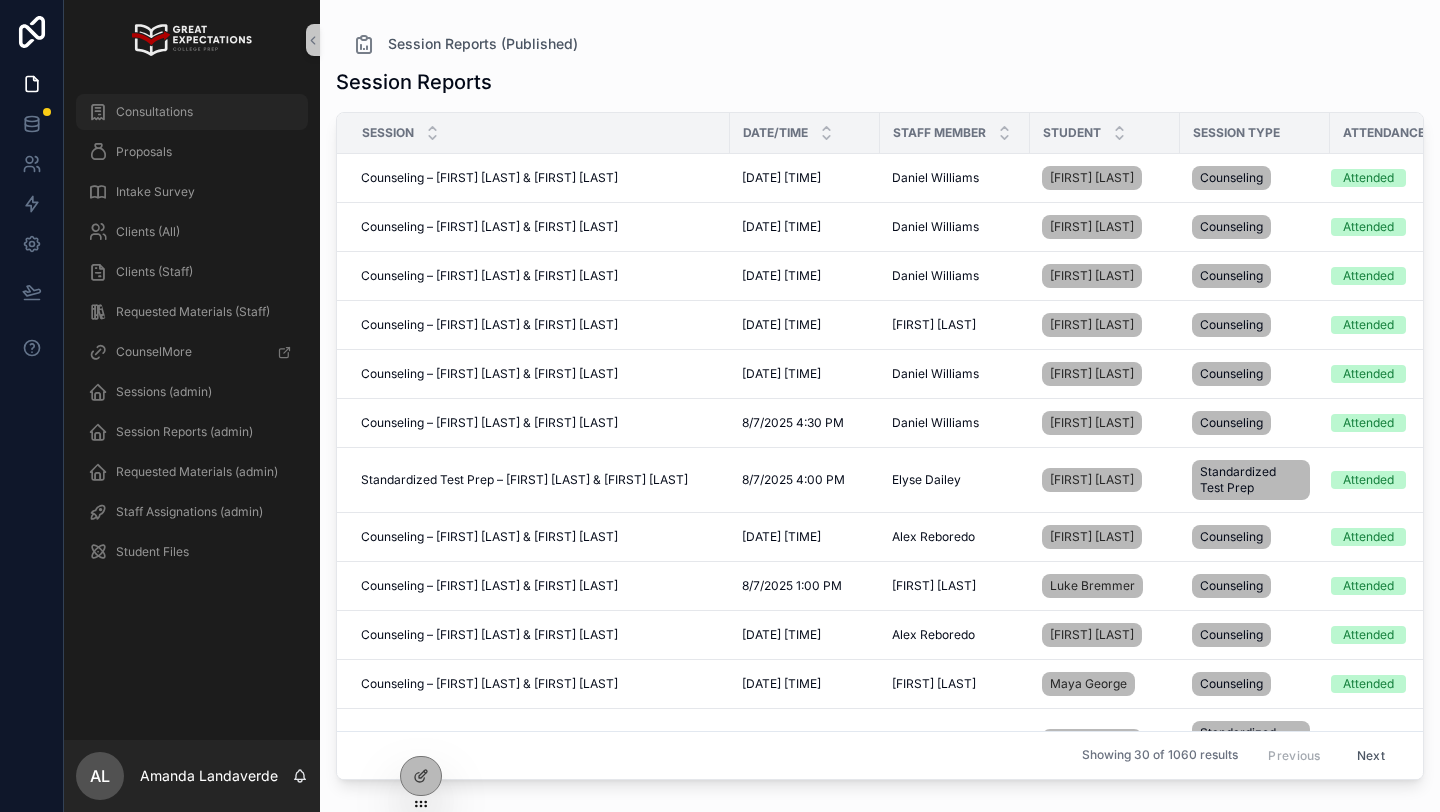 click on "Consultations" at bounding box center (154, 112) 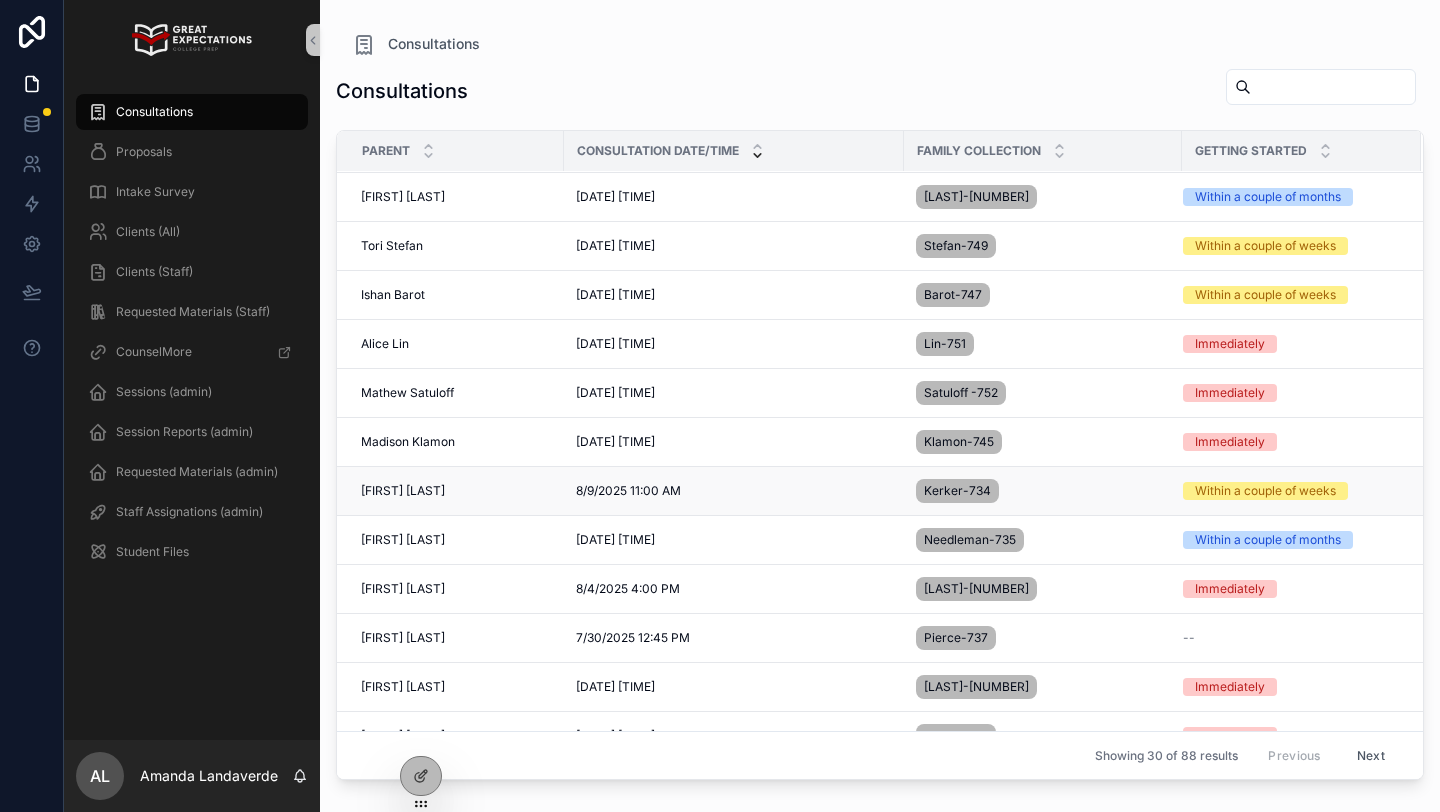 scroll, scrollTop: 336, scrollLeft: 0, axis: vertical 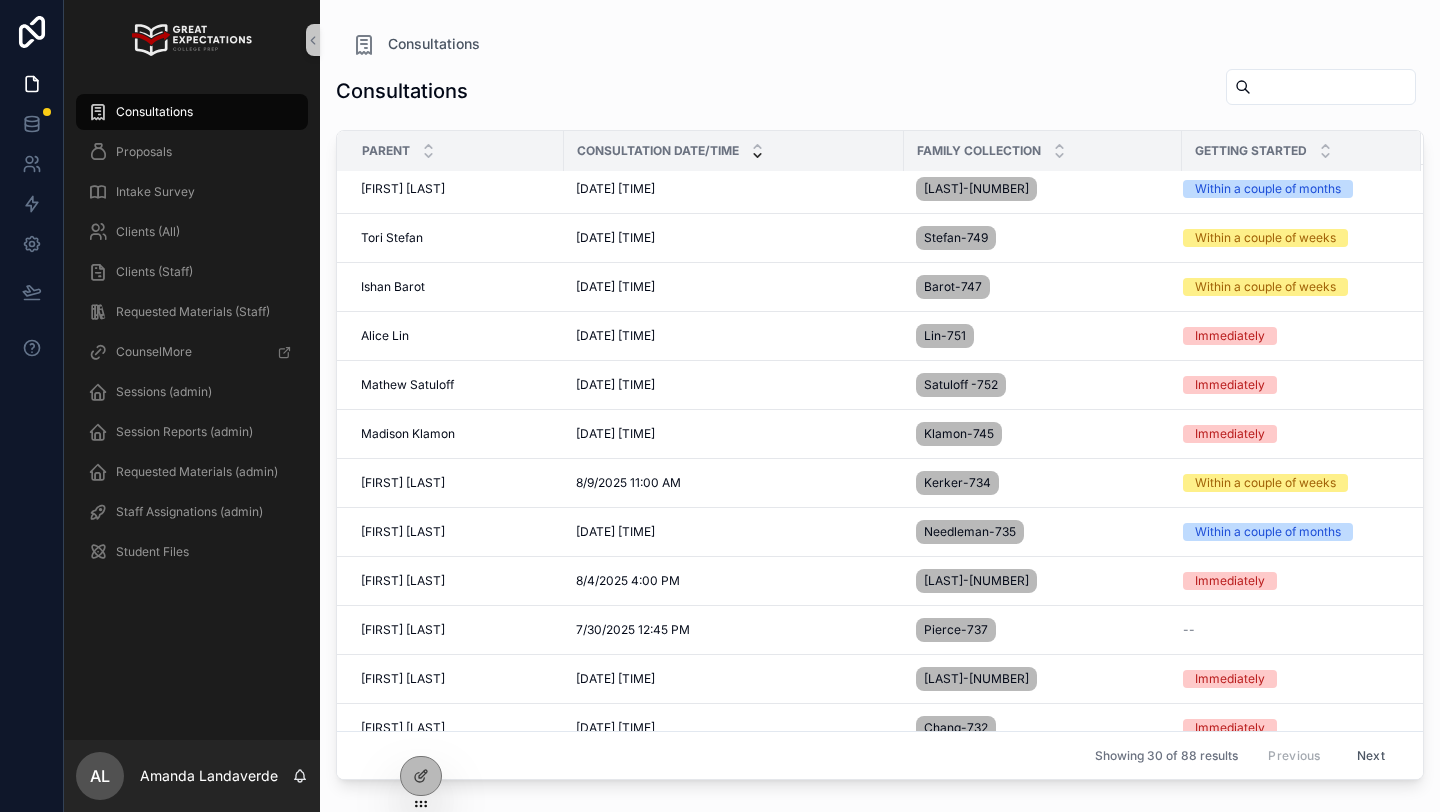 click at bounding box center [1333, 87] 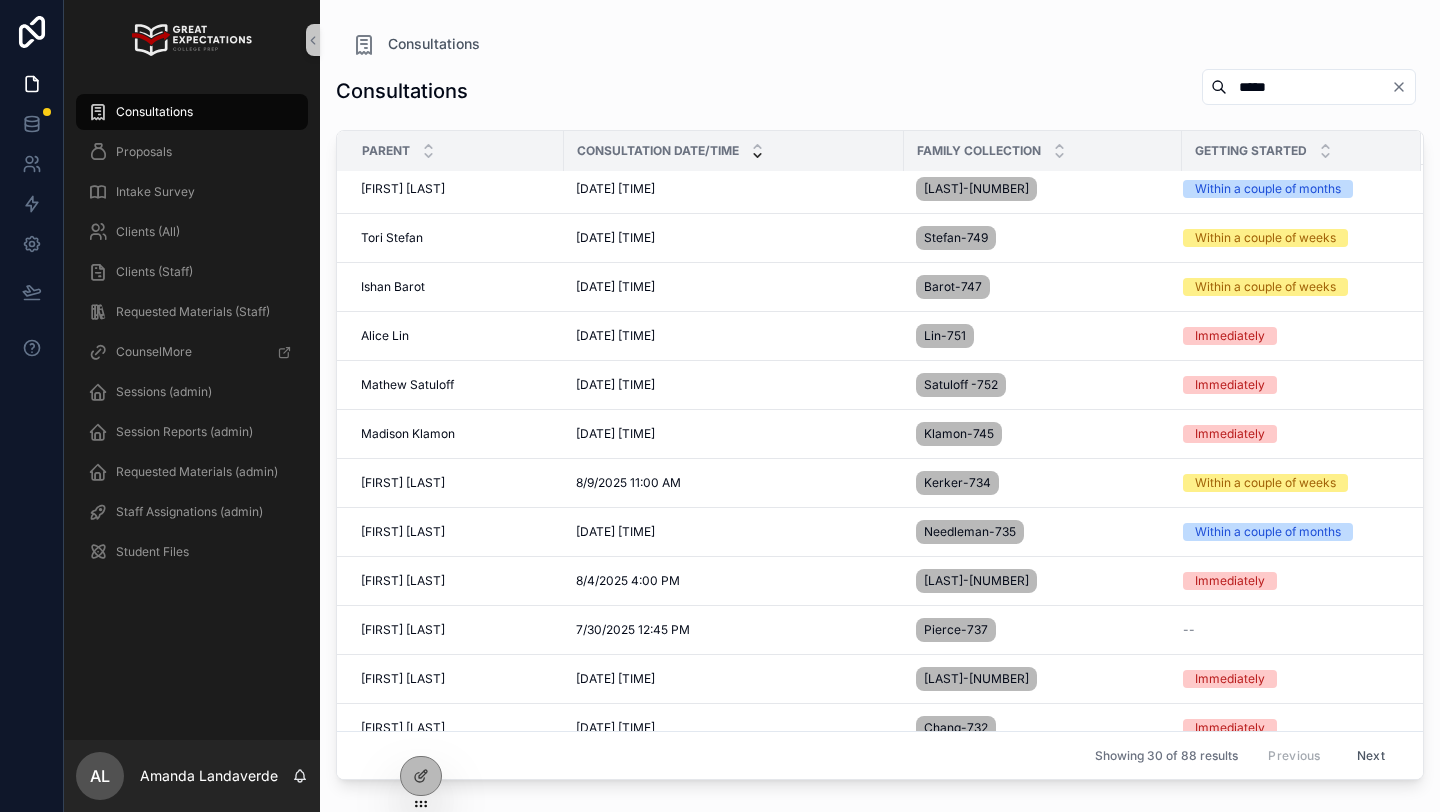 type on "******" 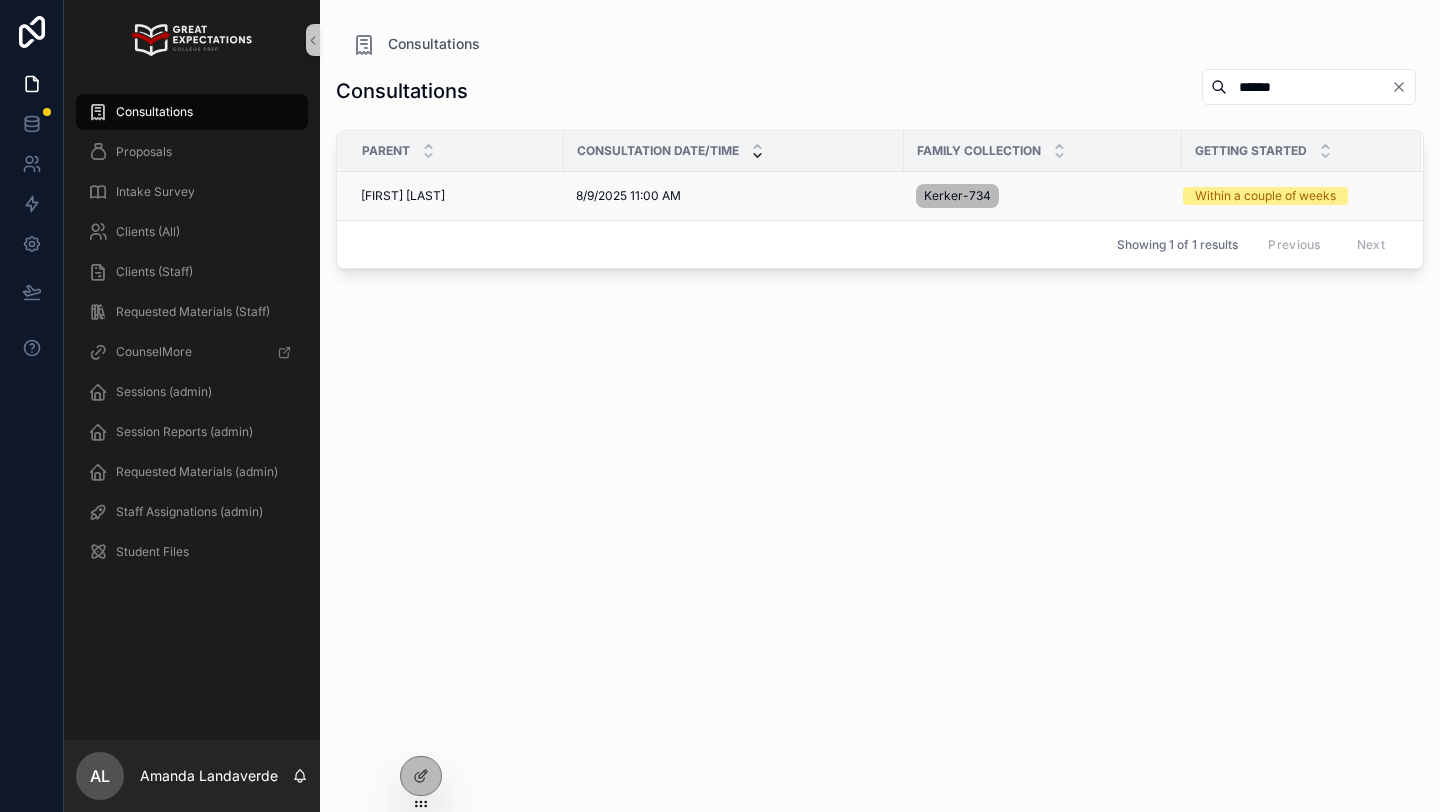 click on "[FIRST] [LAST] [FIRST] [LAST]" at bounding box center (456, 196) 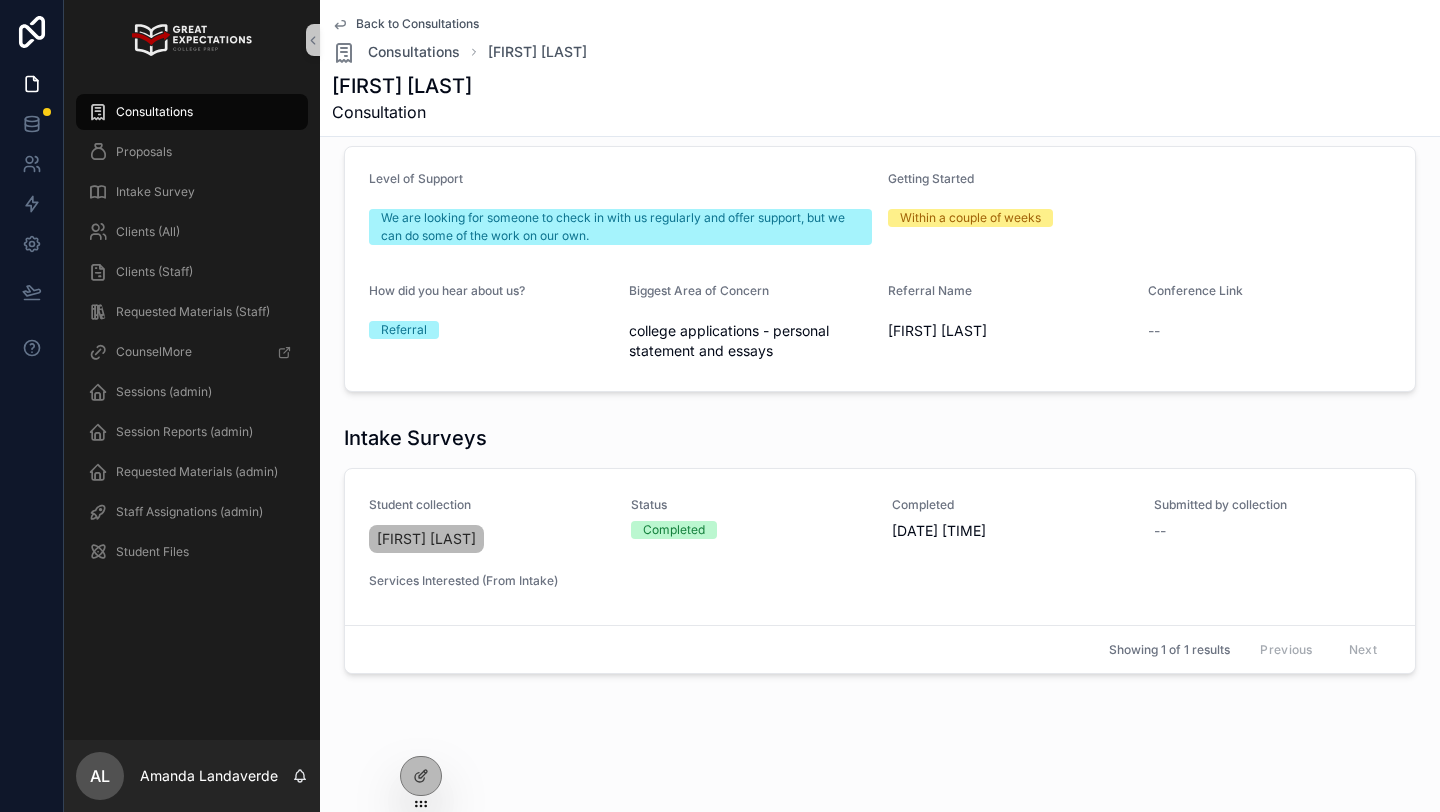 scroll, scrollTop: 732, scrollLeft: 0, axis: vertical 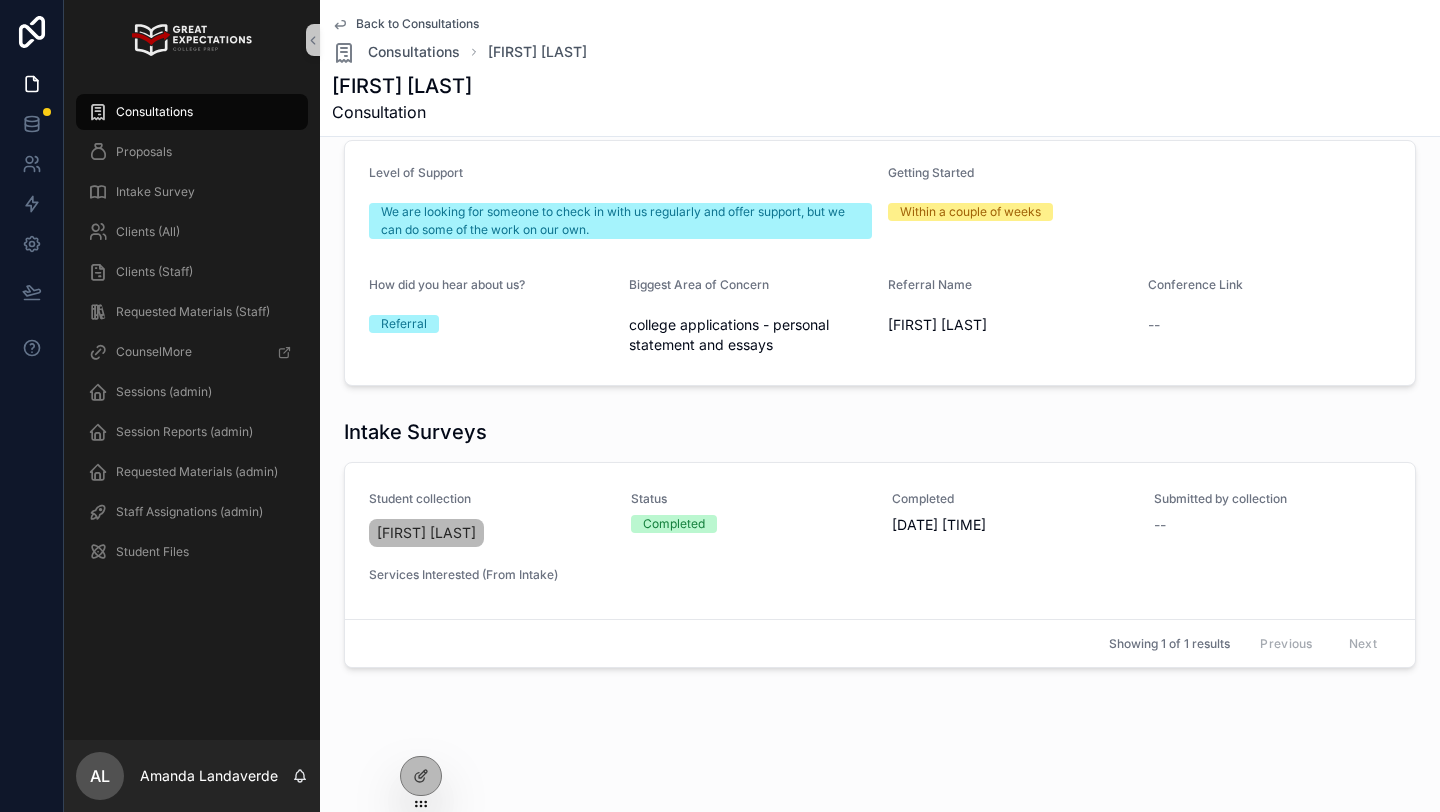 click on "Back to Consultations" at bounding box center [417, 24] 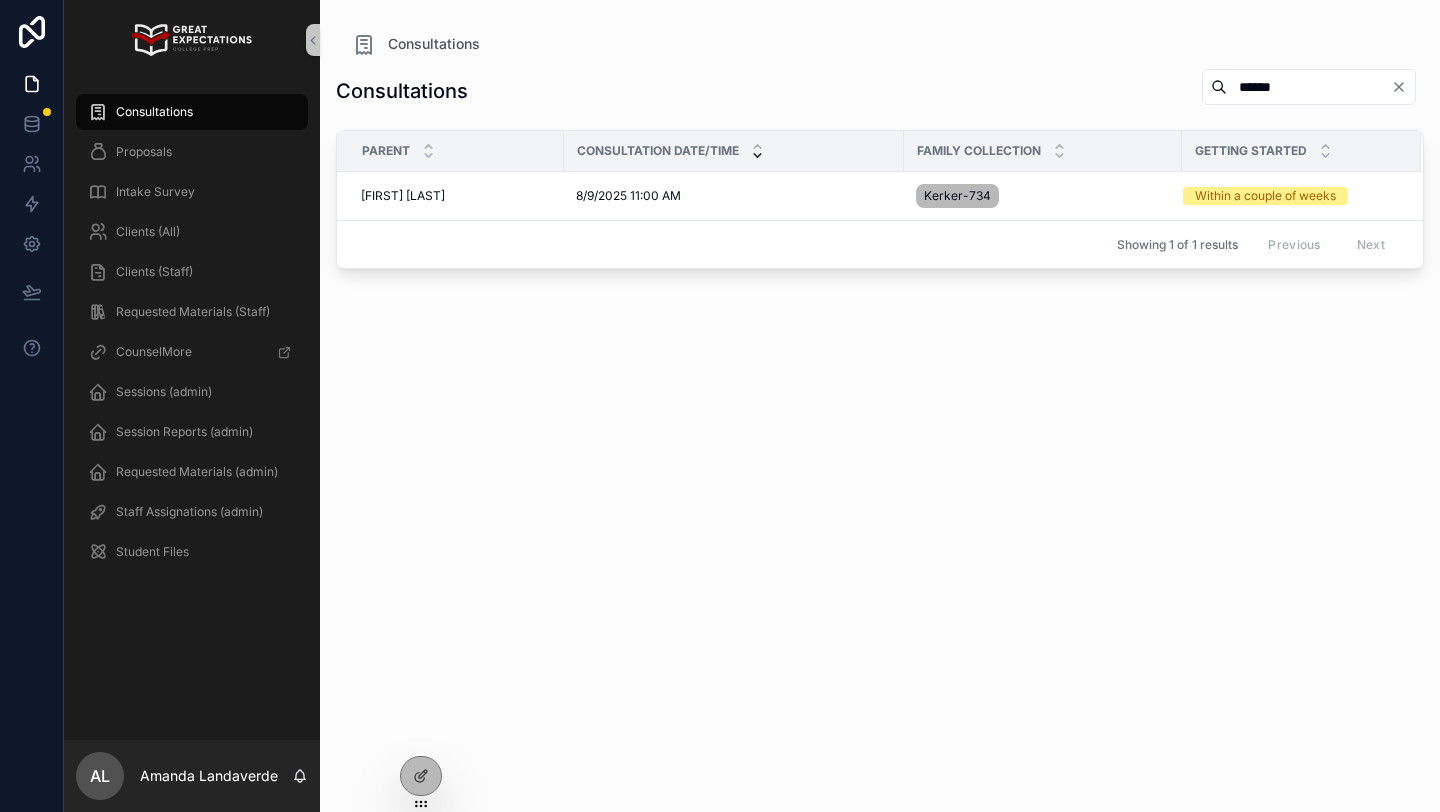 scroll, scrollTop: 0, scrollLeft: 0, axis: both 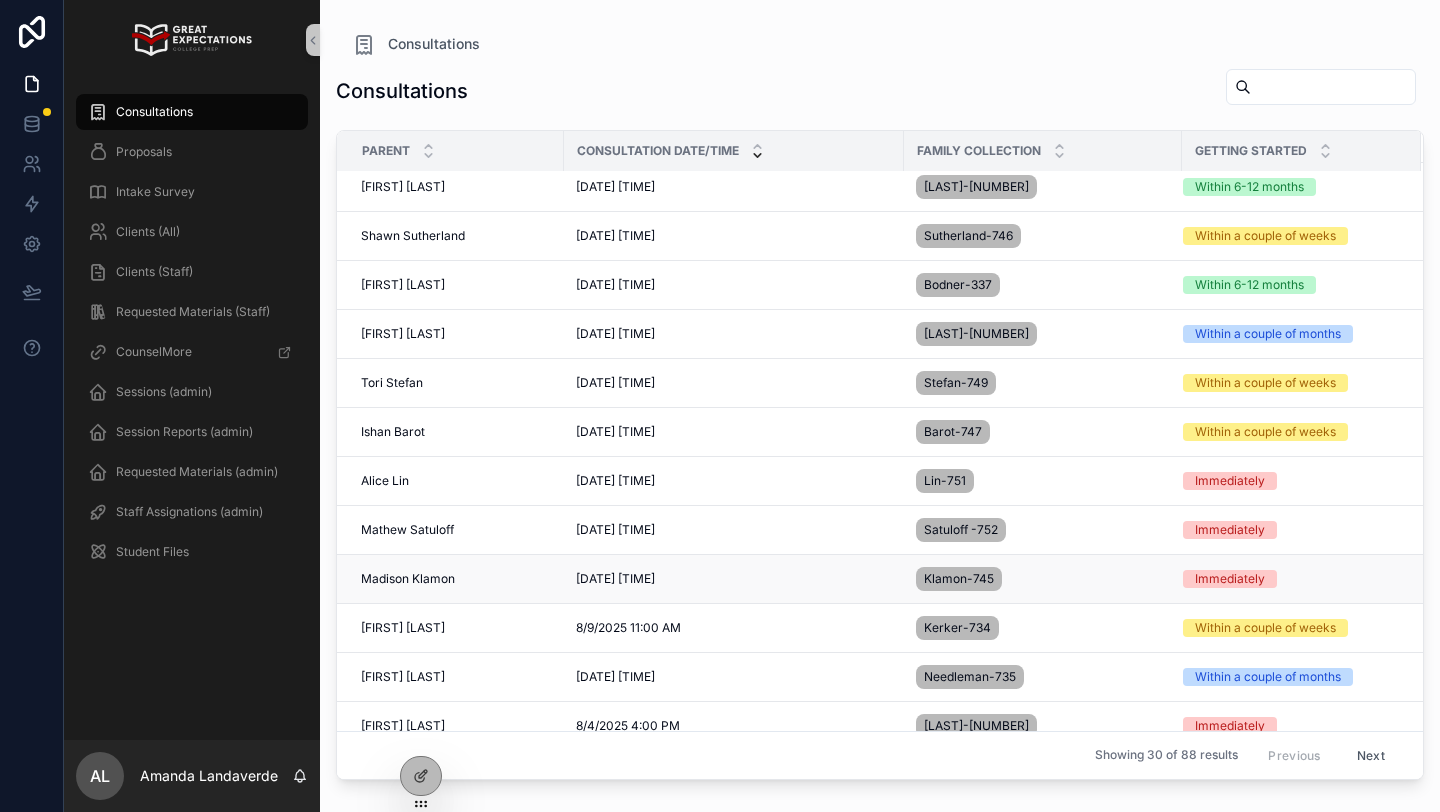 click on "Madison Klamon" at bounding box center (408, 579) 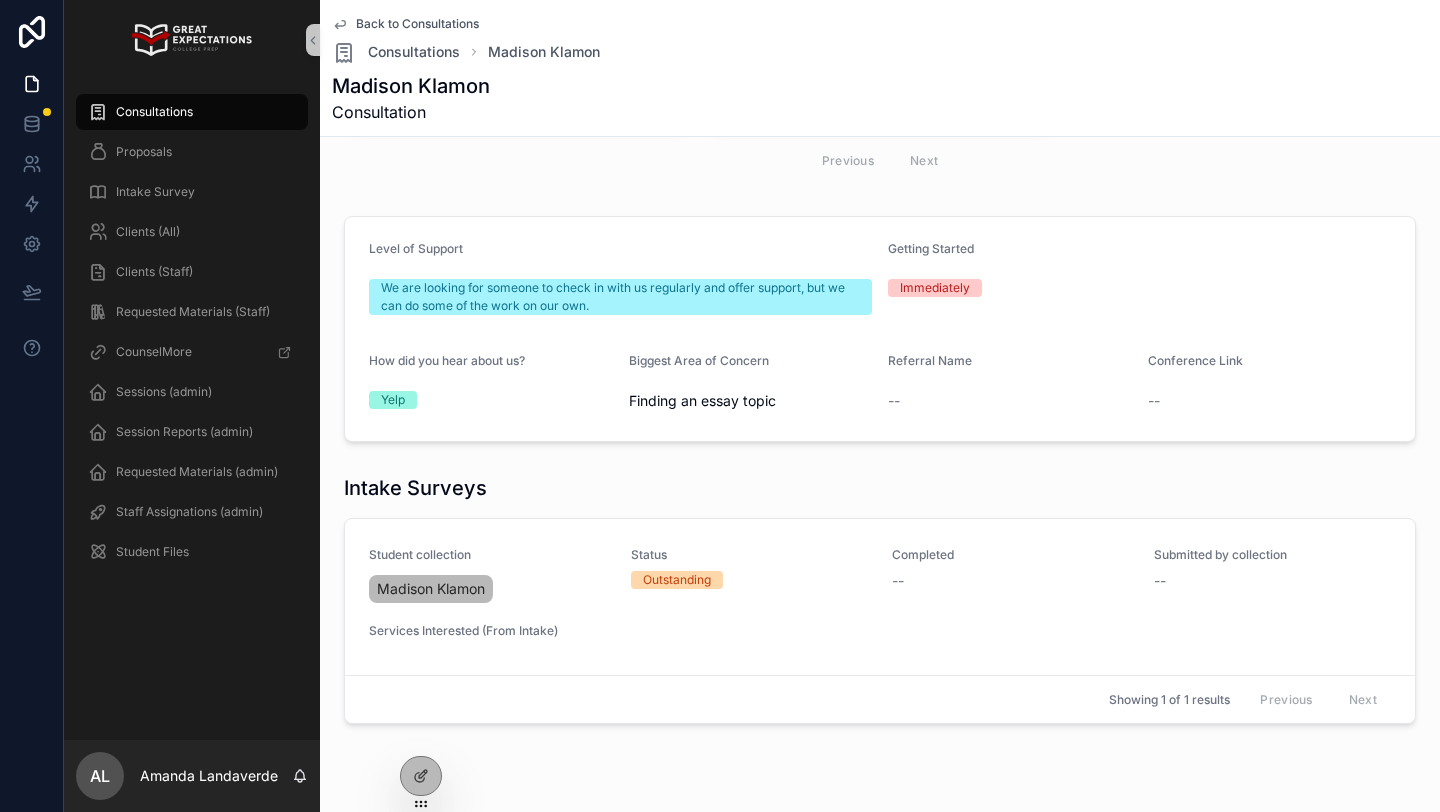 scroll, scrollTop: 0, scrollLeft: 0, axis: both 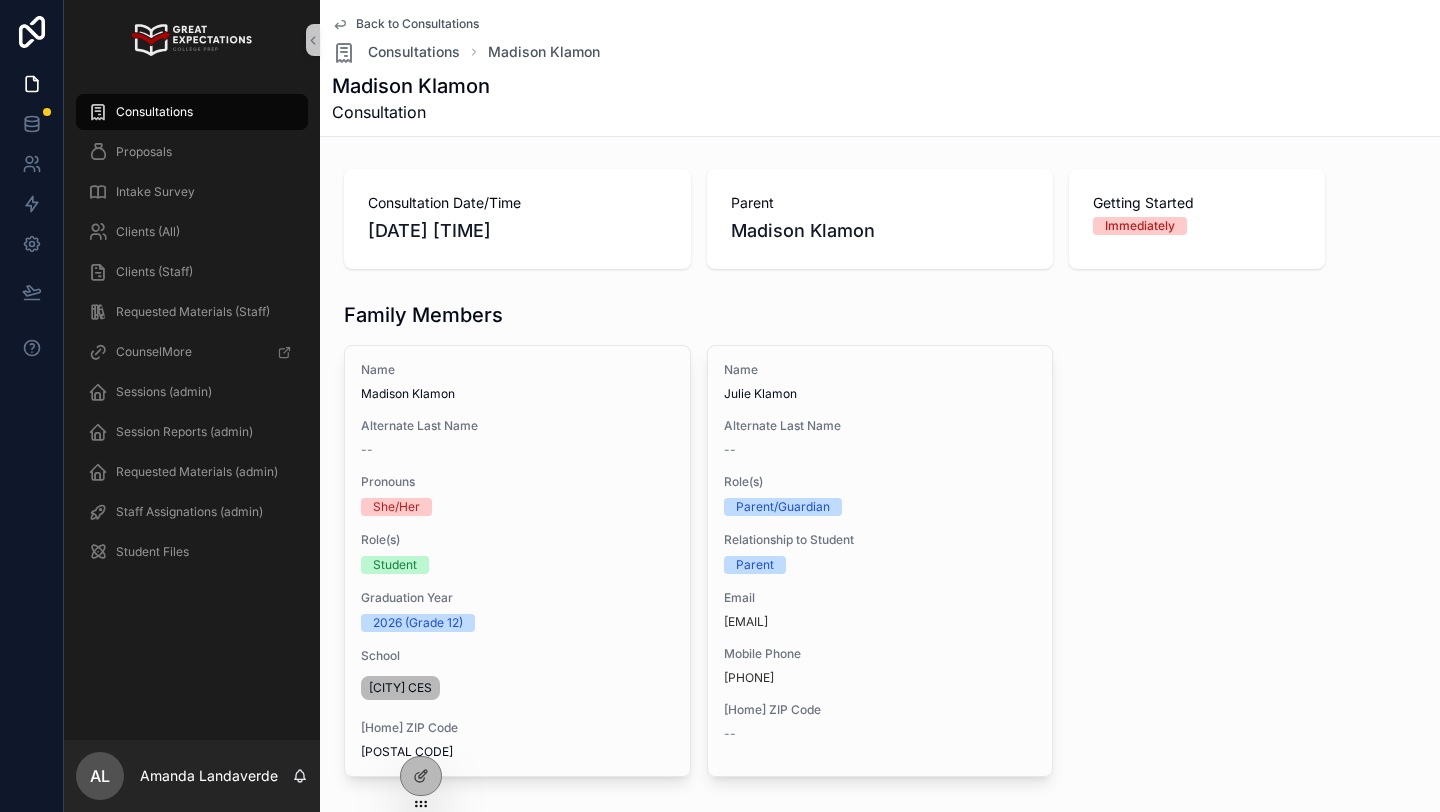 click on "Back to Consultations" at bounding box center [417, 24] 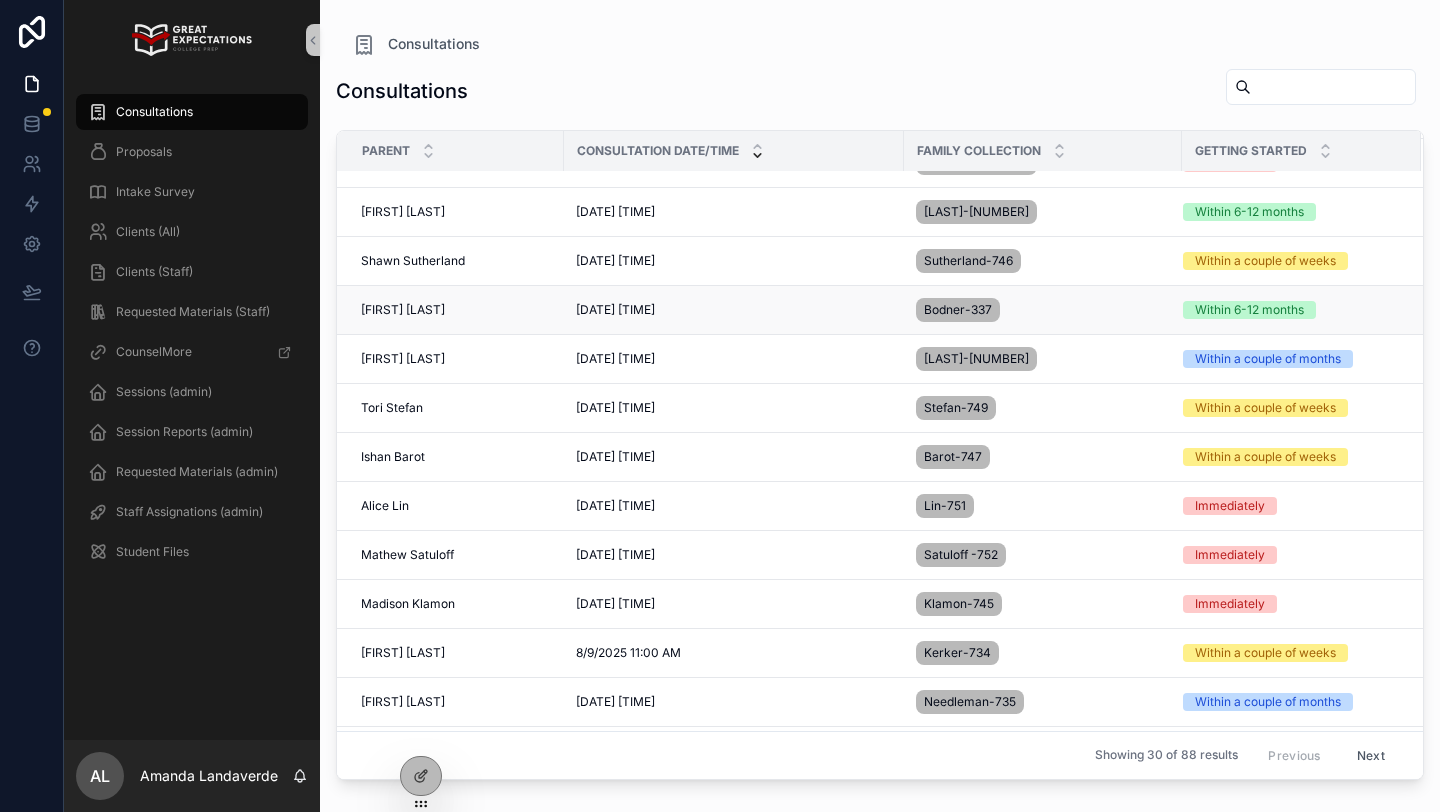 scroll, scrollTop: 172, scrollLeft: 0, axis: vertical 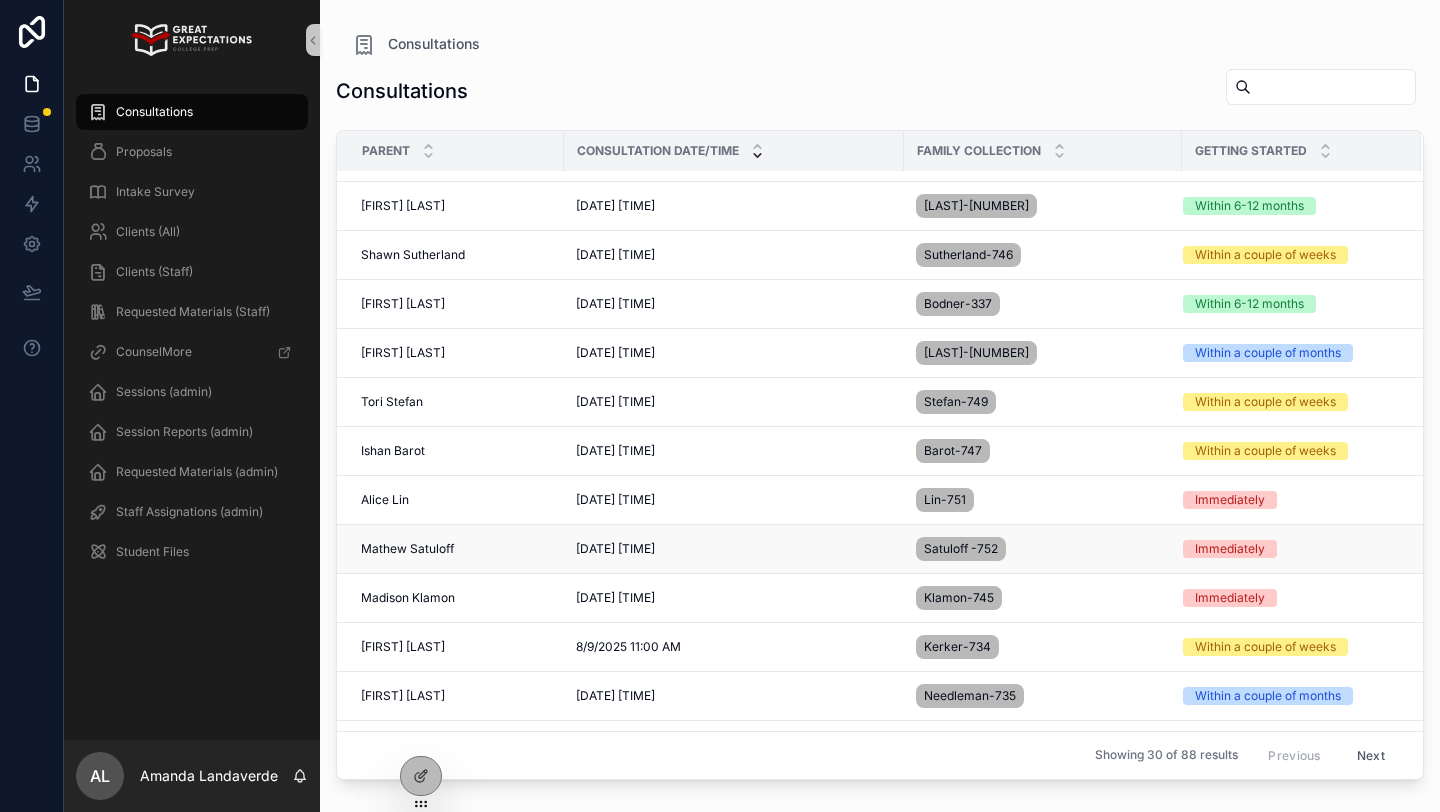 click on "[FIRST] [LAST] [FIRST] [LAST]" at bounding box center [456, 549] 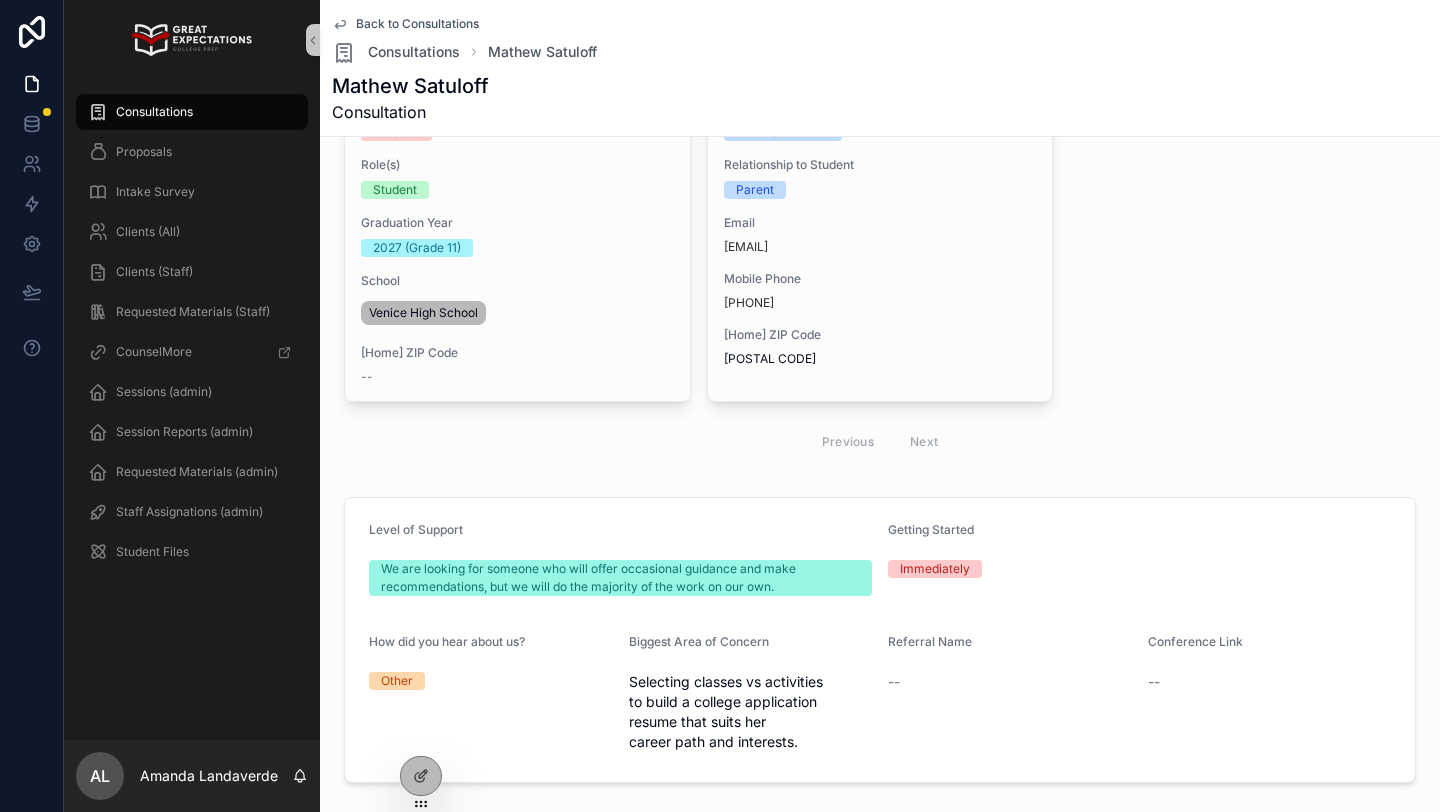 scroll, scrollTop: 0, scrollLeft: 0, axis: both 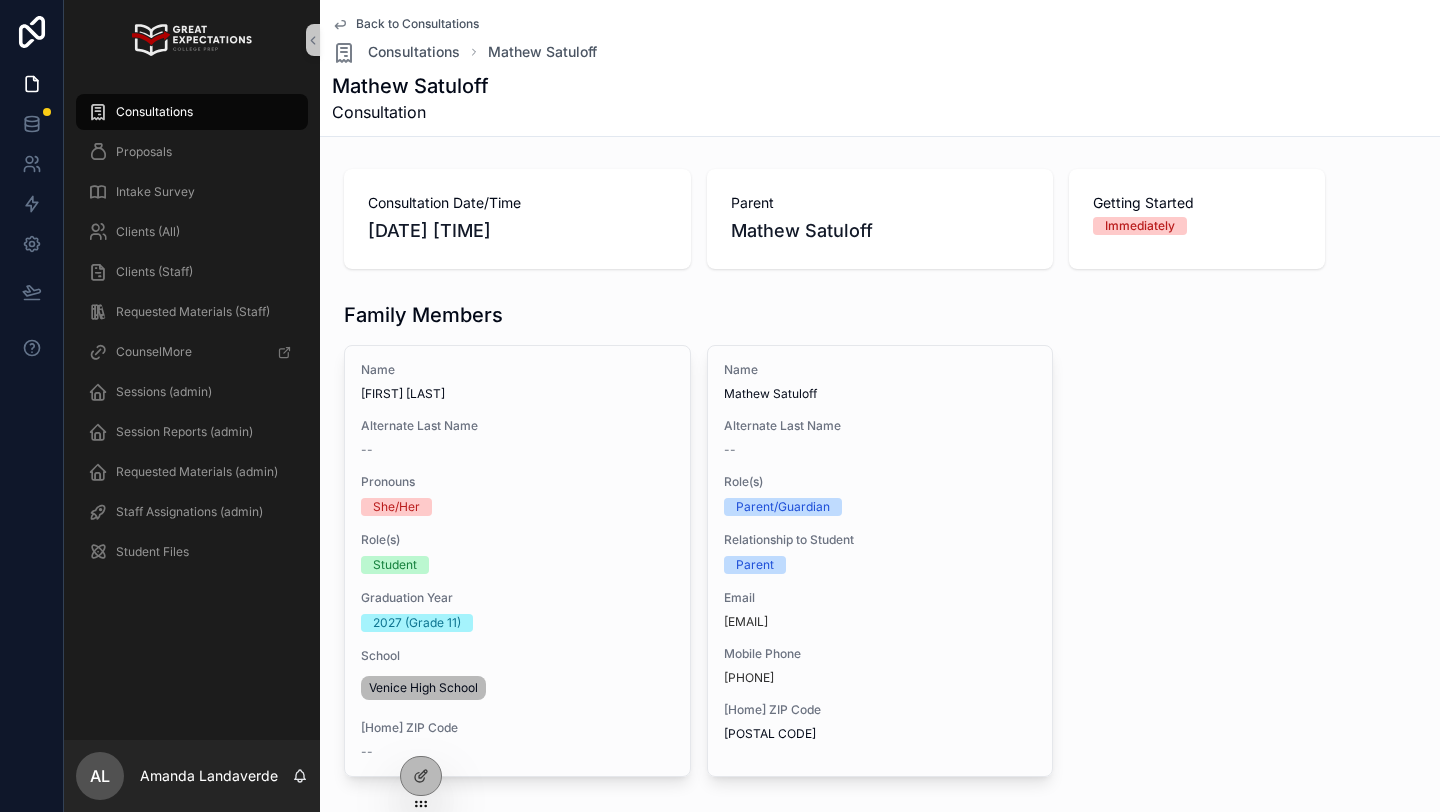 click on "Back to Consultations" at bounding box center [417, 24] 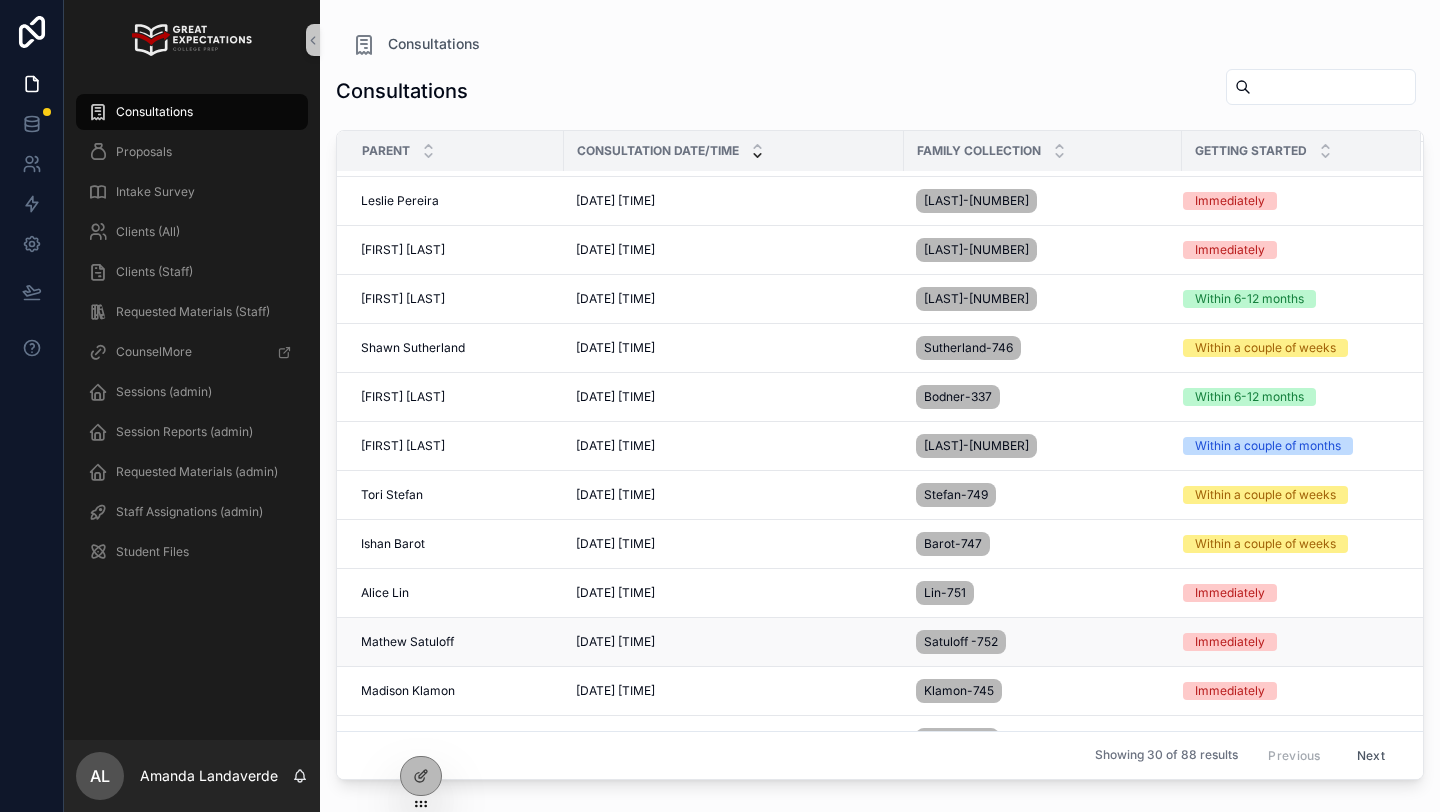 scroll, scrollTop: 90, scrollLeft: 0, axis: vertical 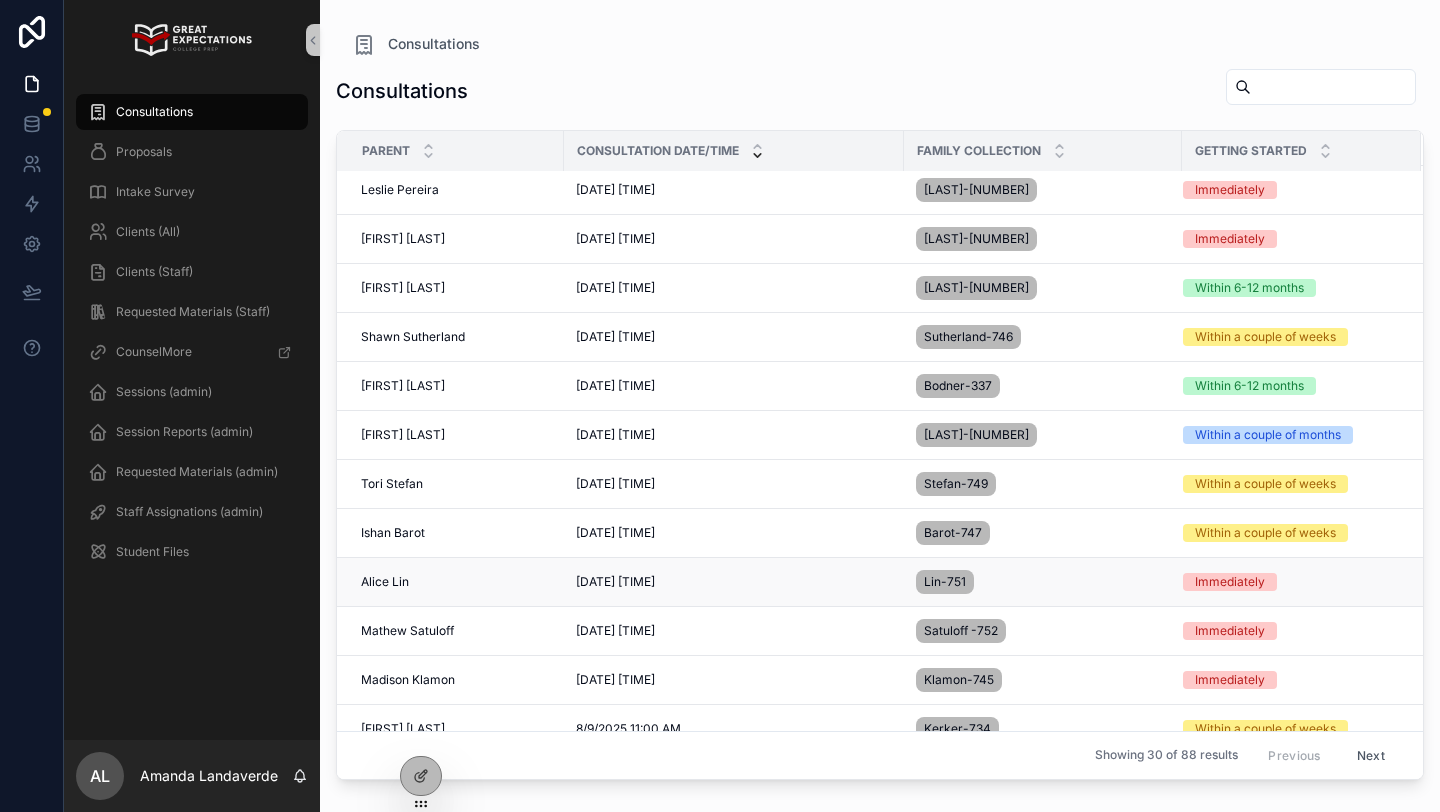 click on "[FIRST] [LAST] [FIRST] [LAST]" at bounding box center [456, 582] 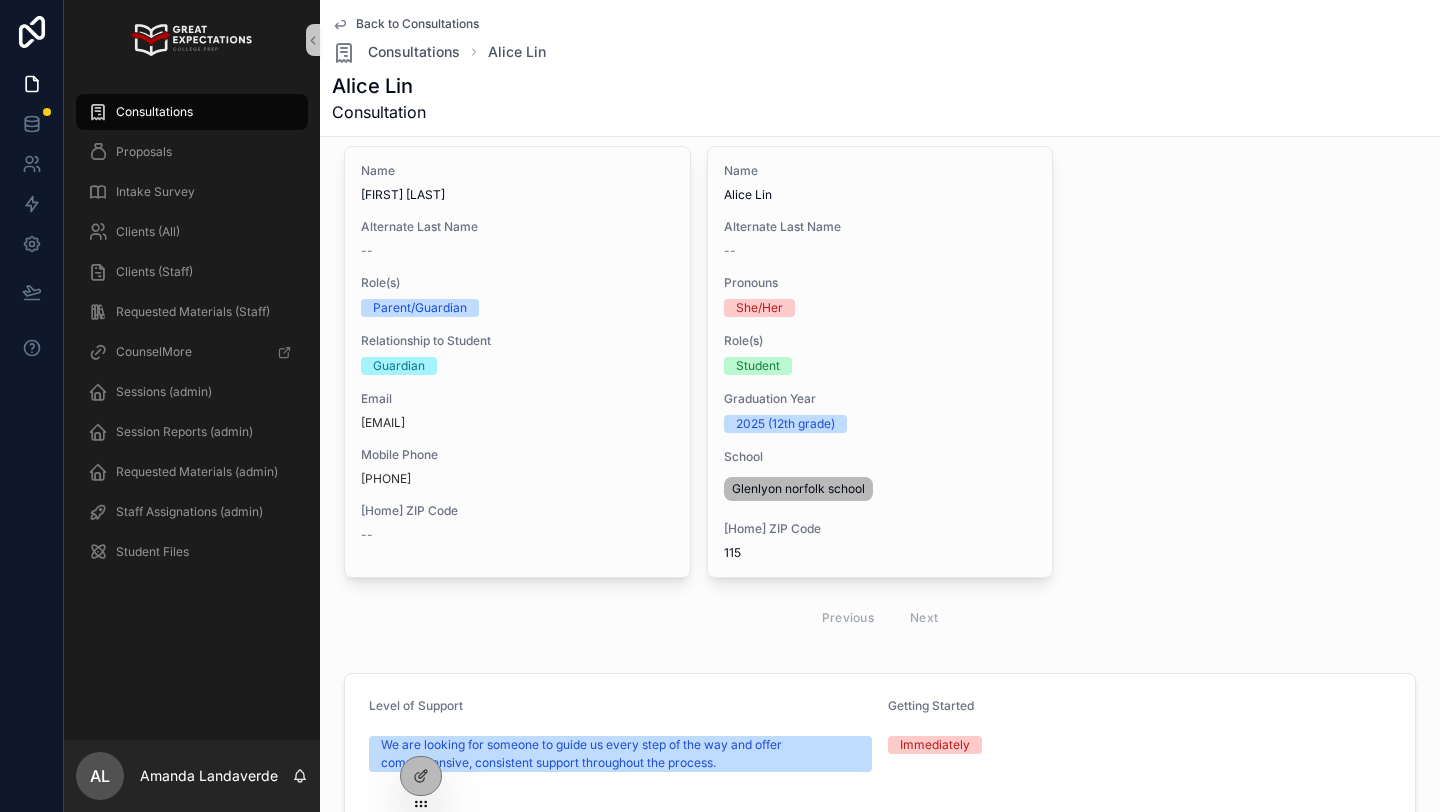 scroll, scrollTop: 0, scrollLeft: 0, axis: both 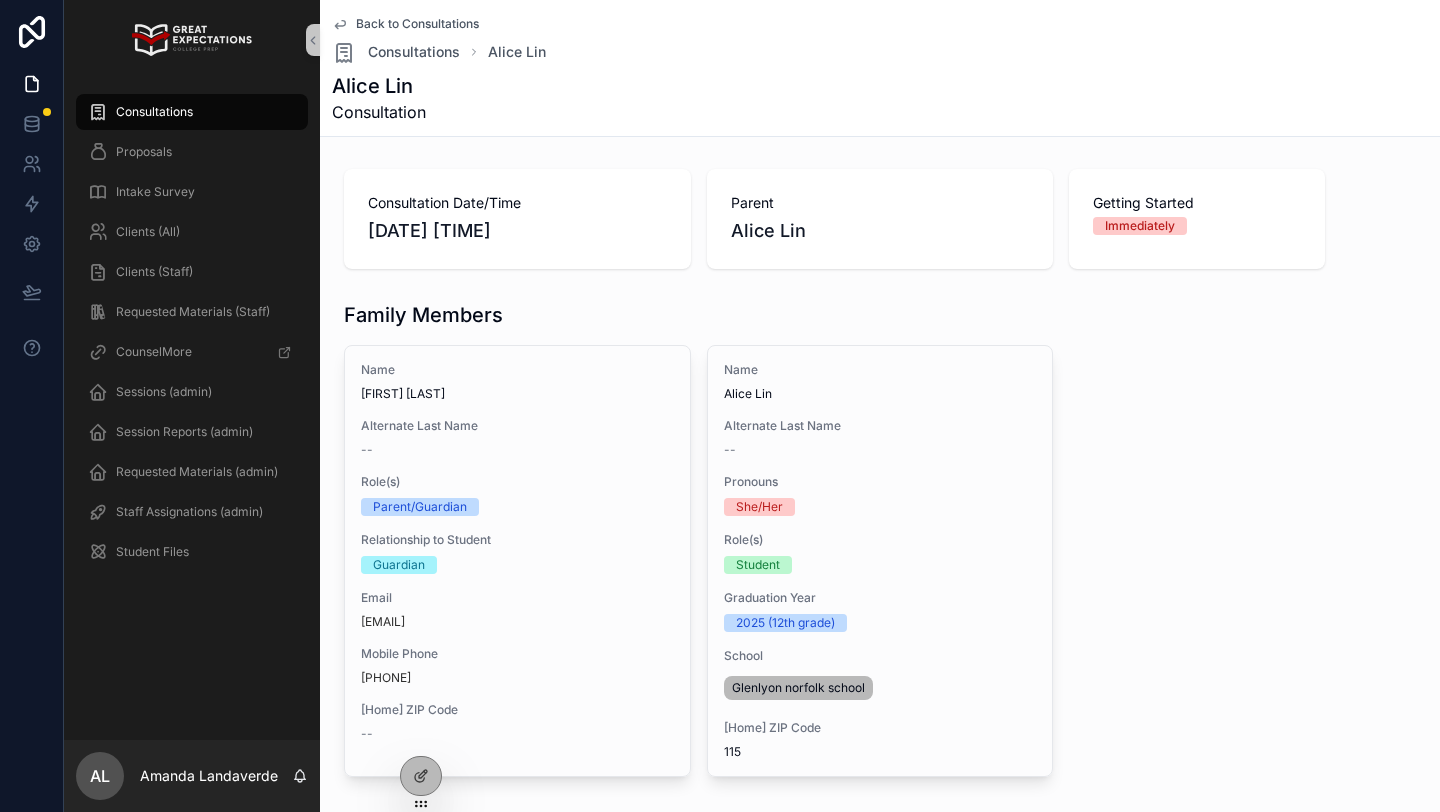 click on "Back to Consultations" at bounding box center [417, 24] 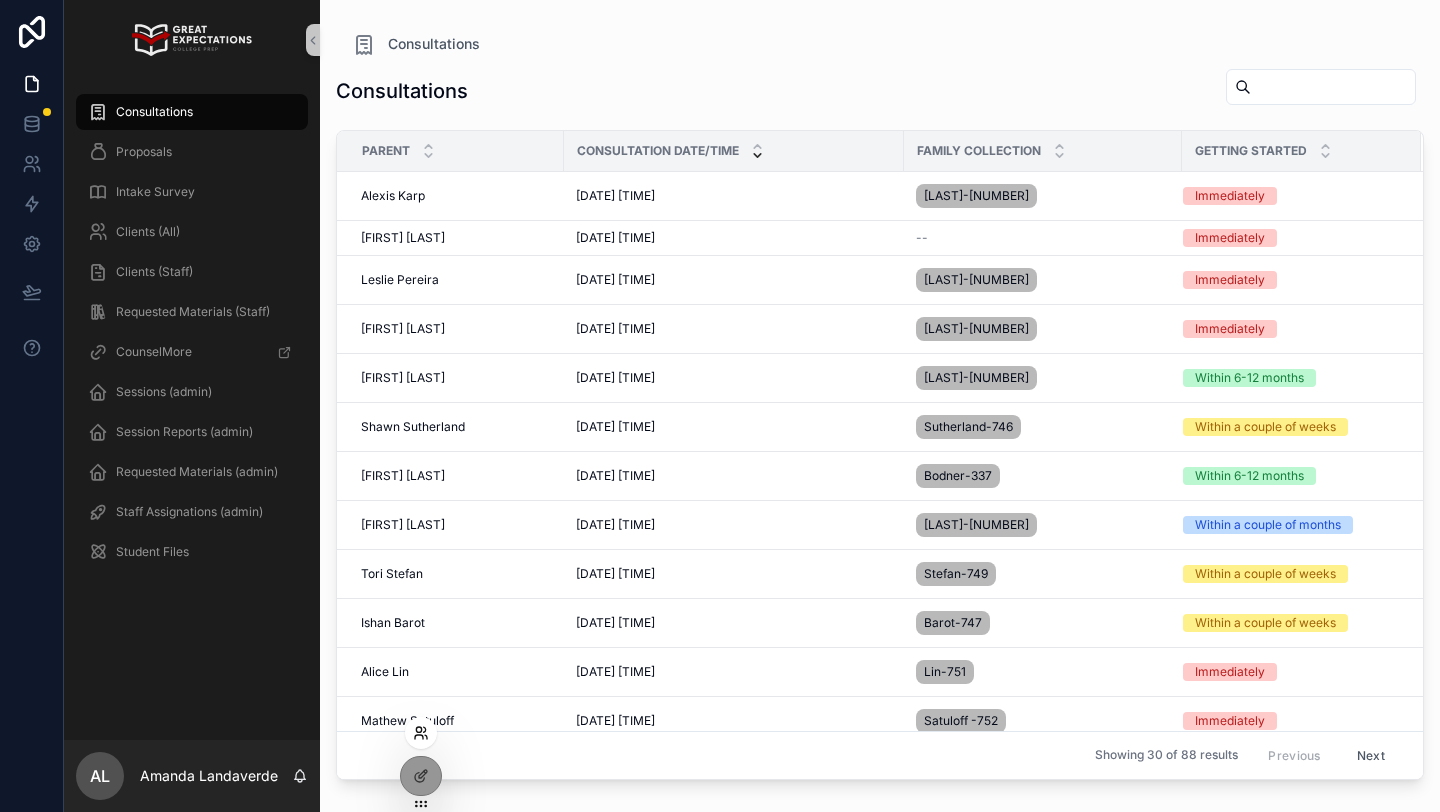 click 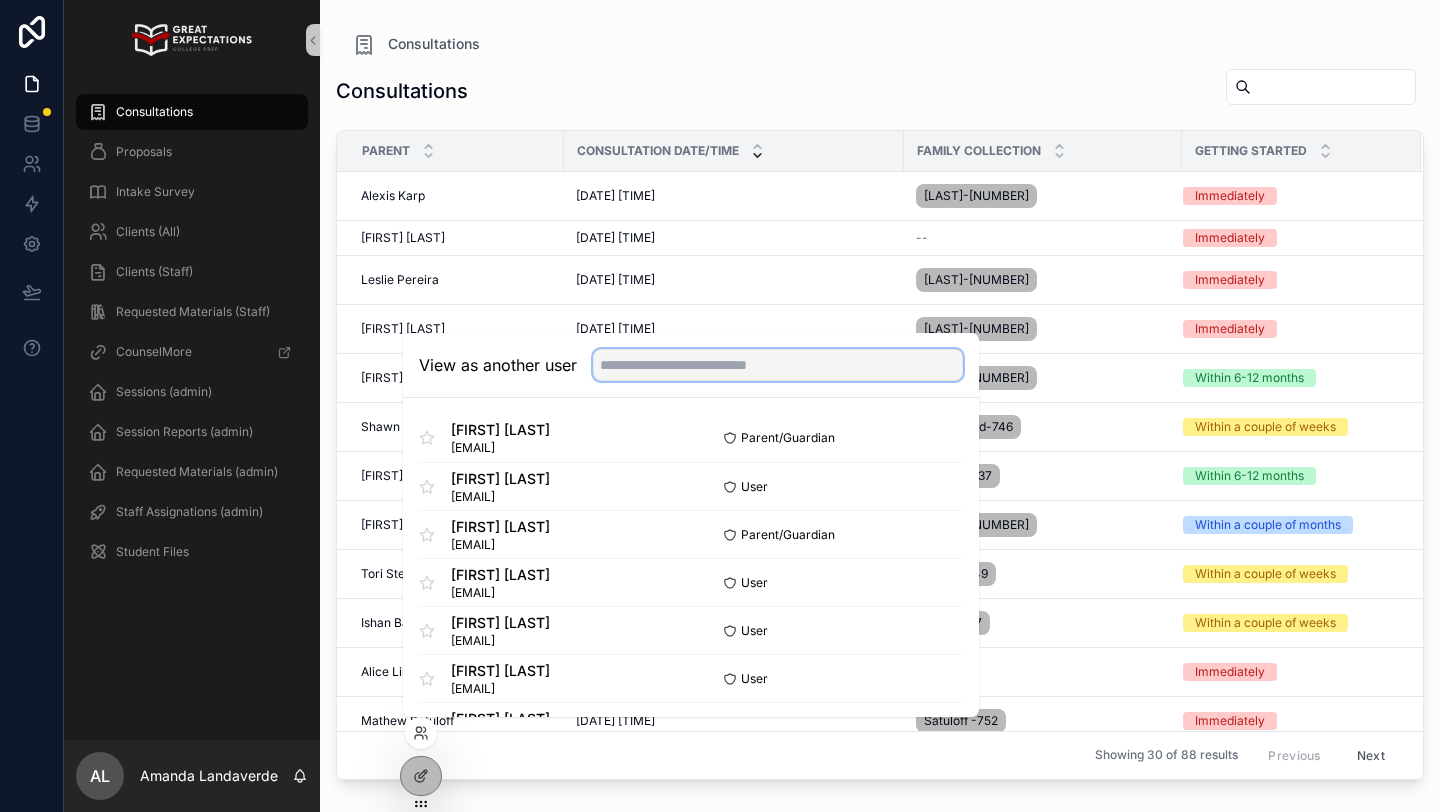 click at bounding box center (778, 365) 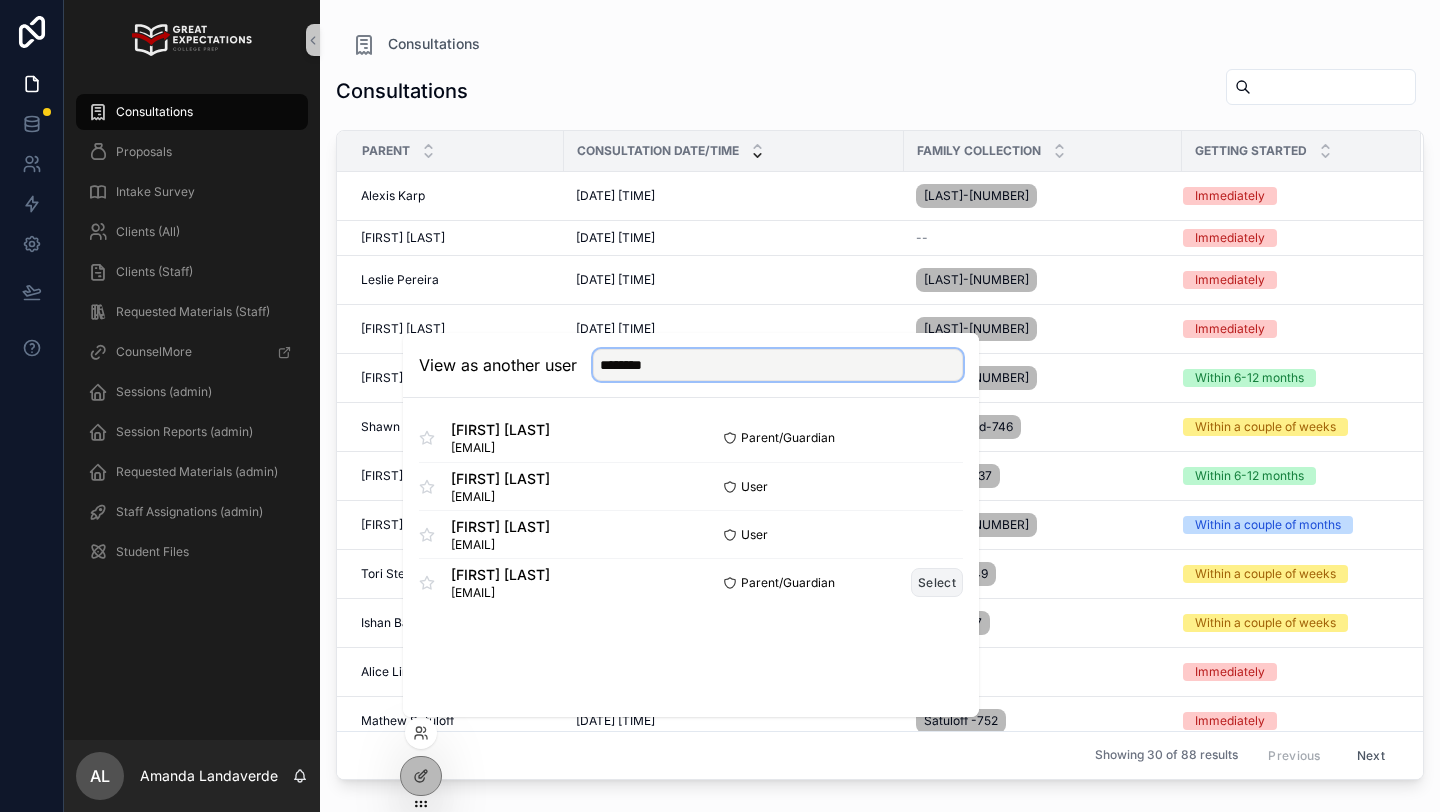 type on "********" 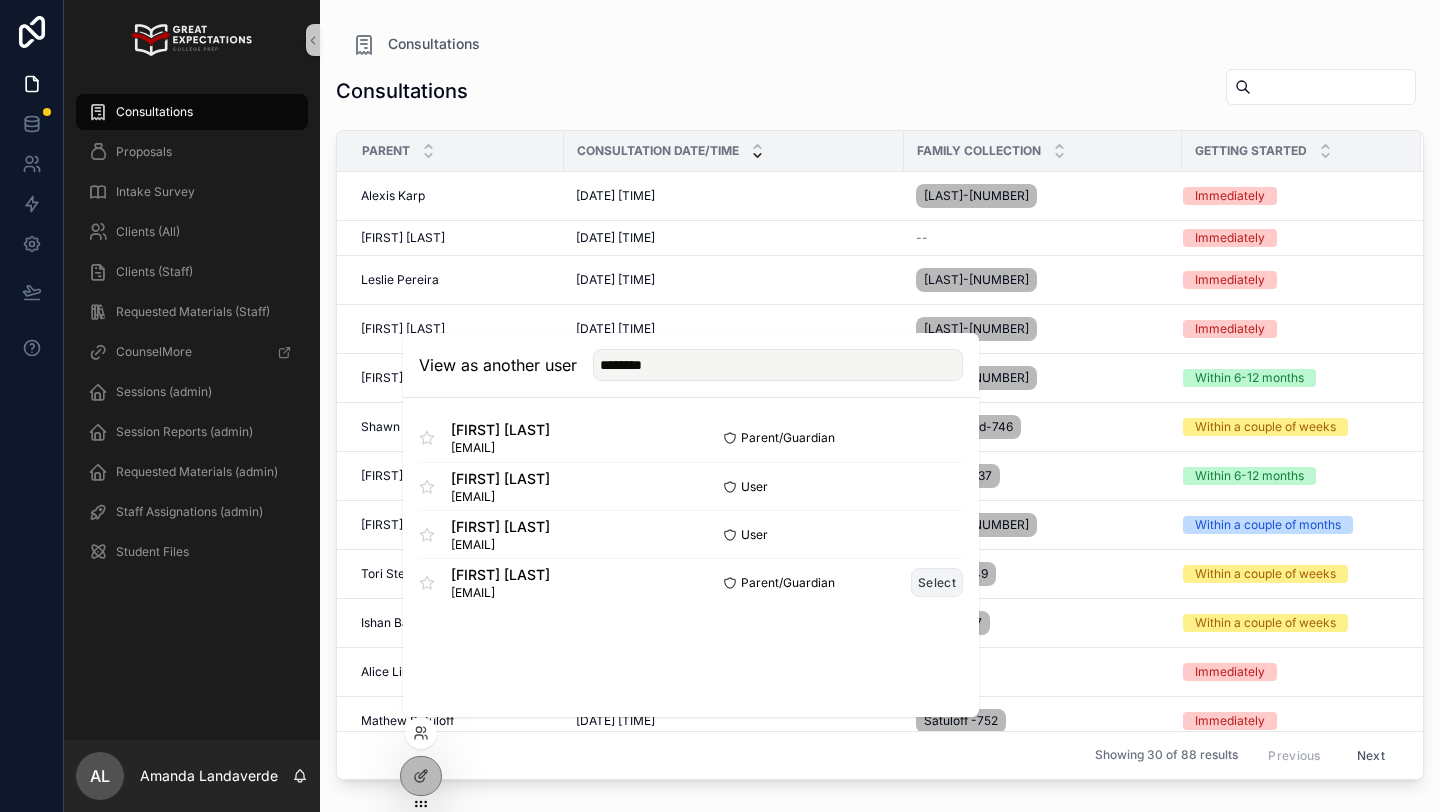 click on "Select" at bounding box center (937, 582) 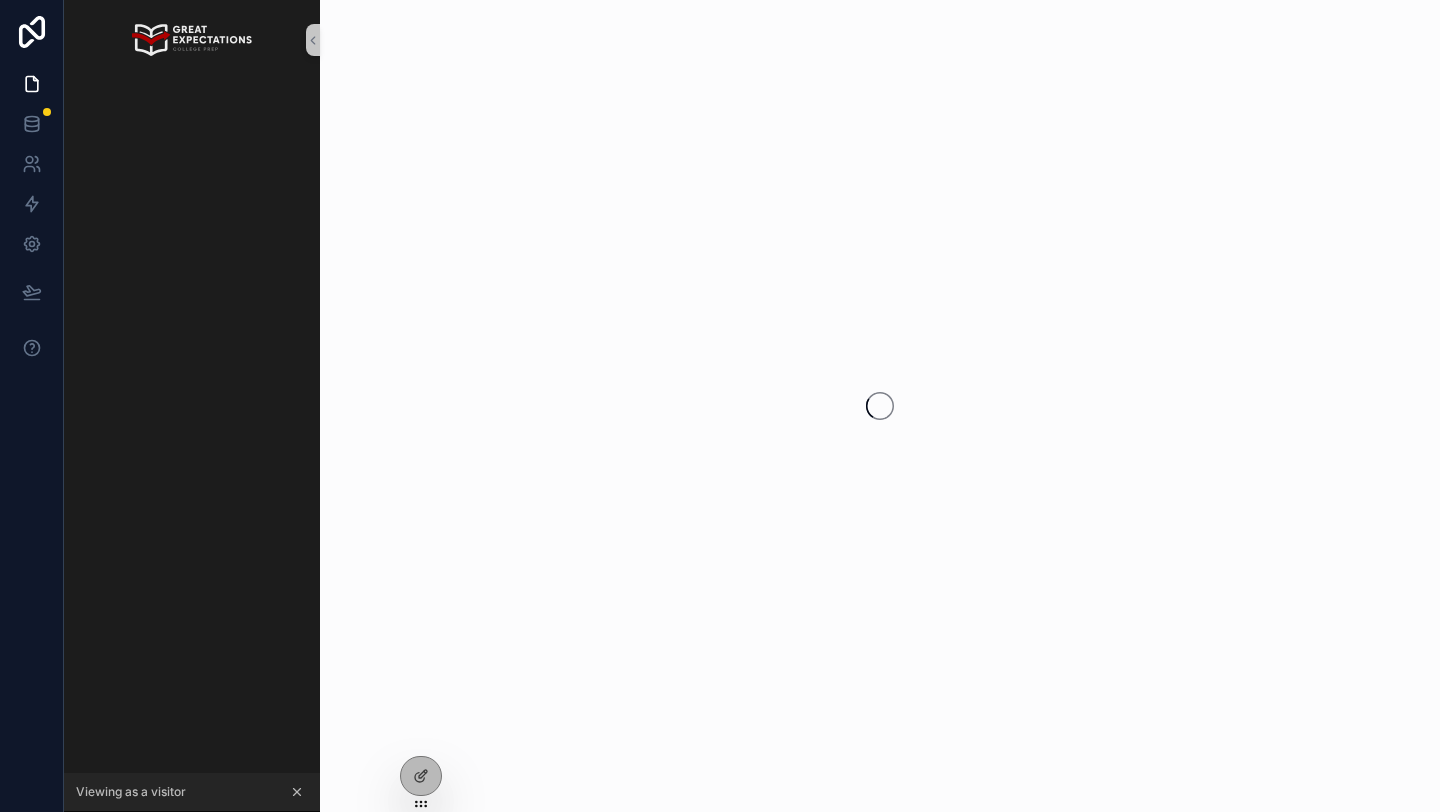 scroll, scrollTop: 0, scrollLeft: 0, axis: both 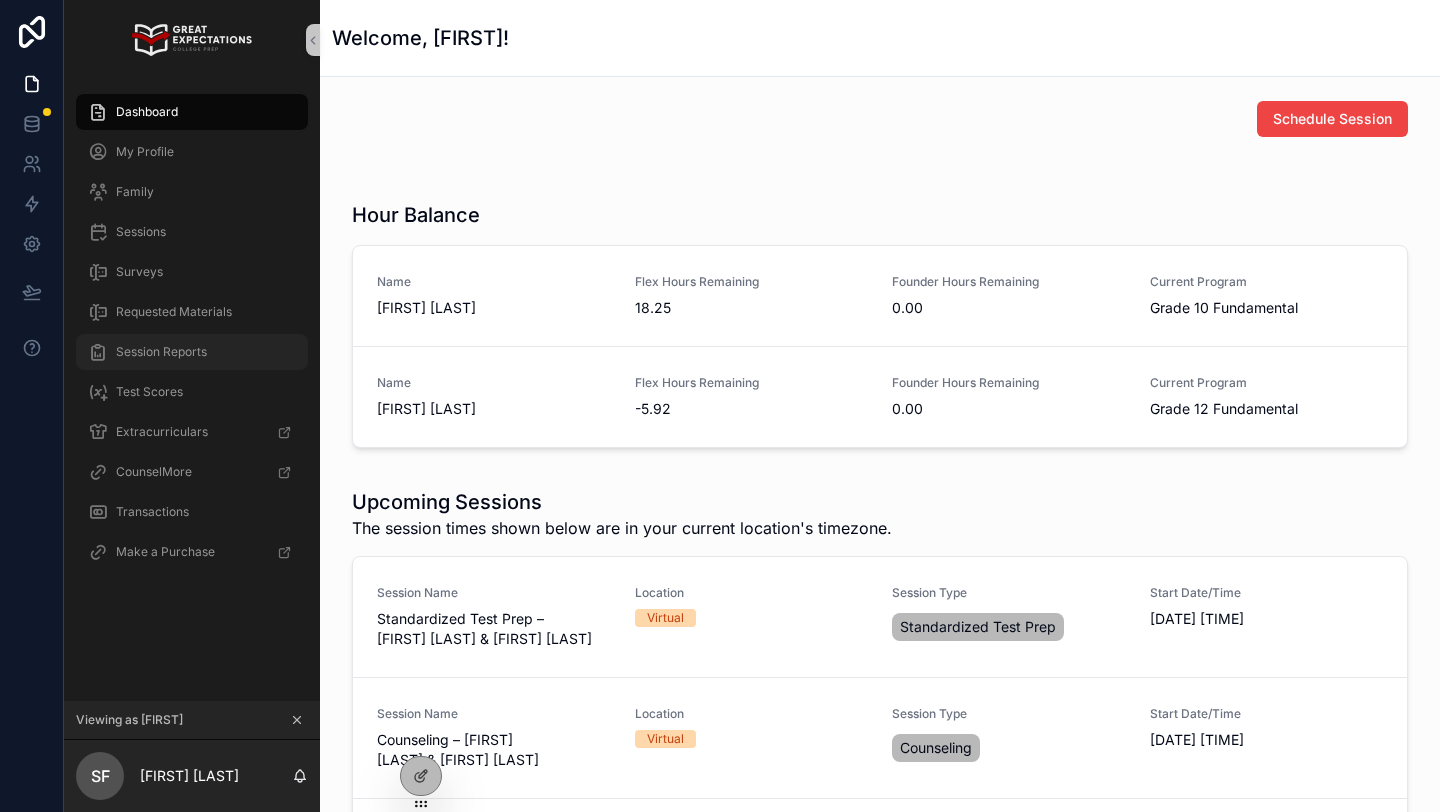click on "Session Reports" at bounding box center (161, 352) 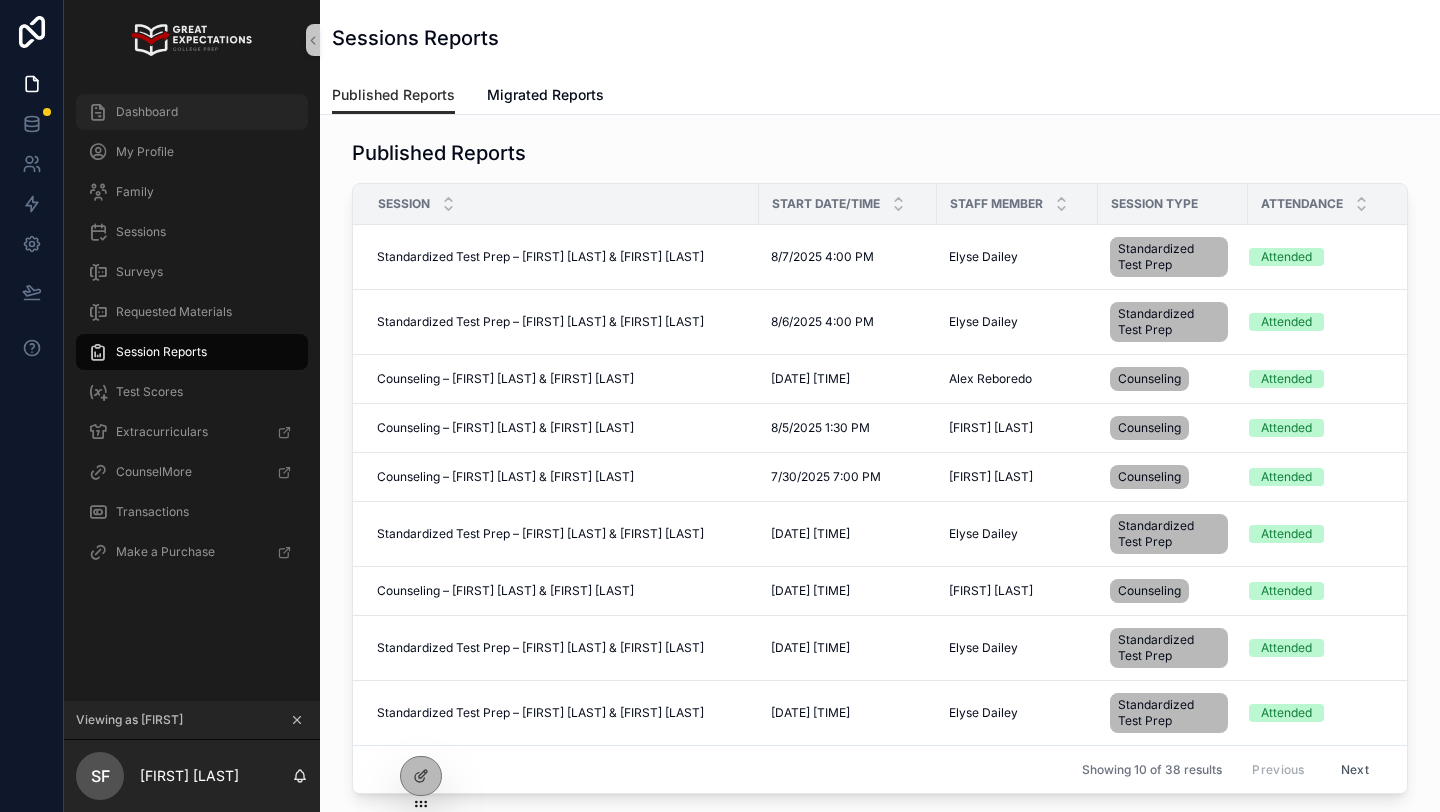 click on "Dashboard" at bounding box center [192, 112] 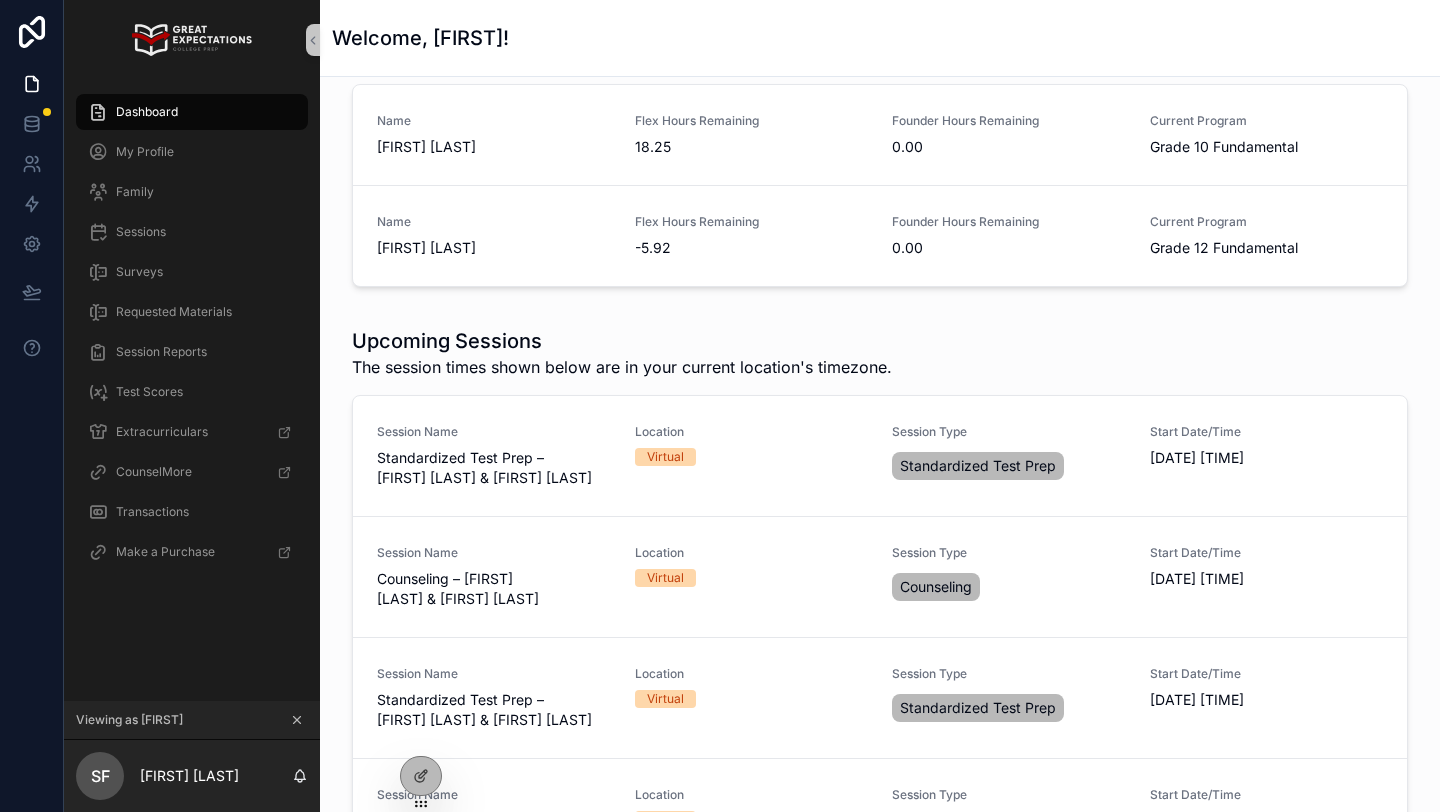 scroll, scrollTop: 164, scrollLeft: 0, axis: vertical 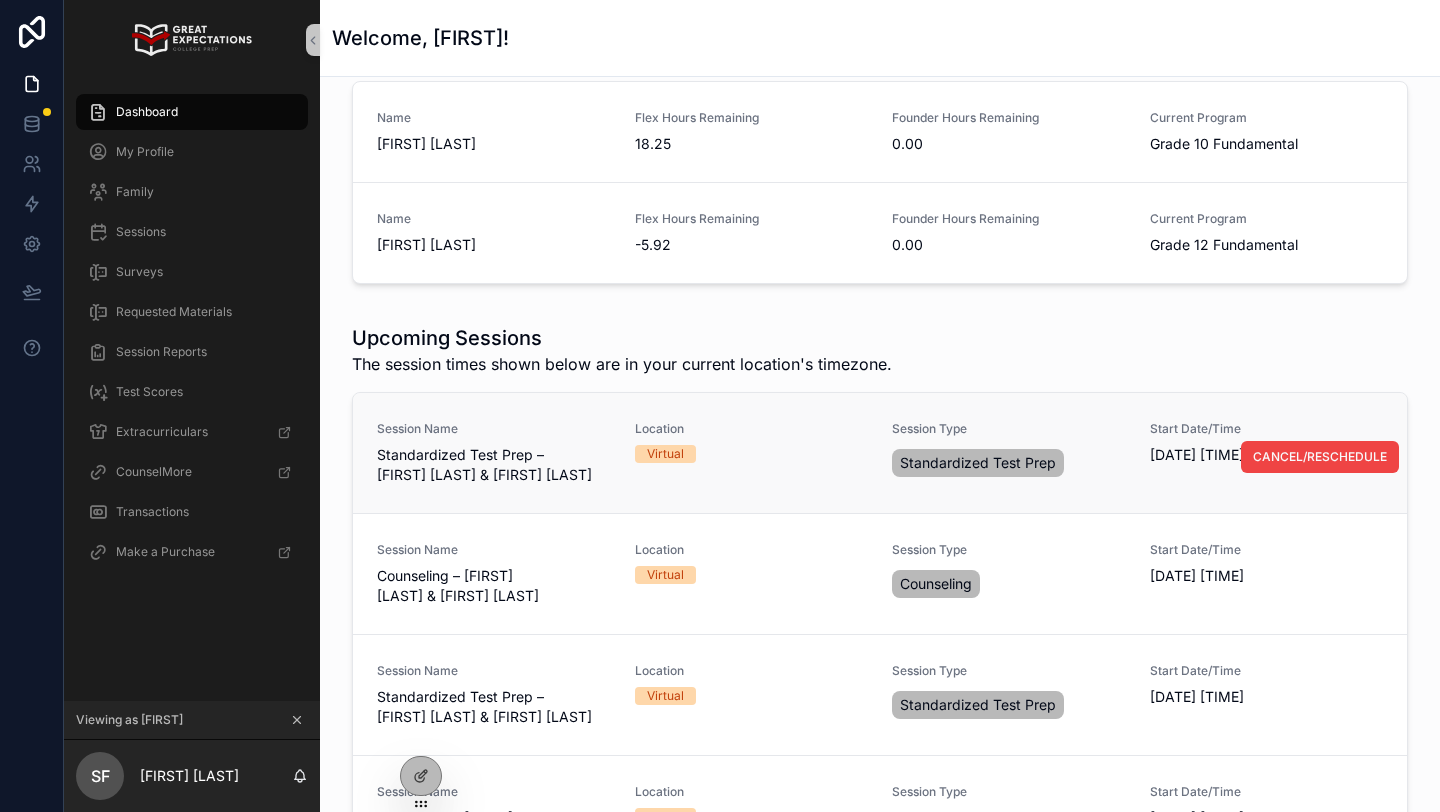 click on "Standardized Test Prep – [FIRST] [LAST] & [FIRST] [LAST]" at bounding box center (494, 465) 